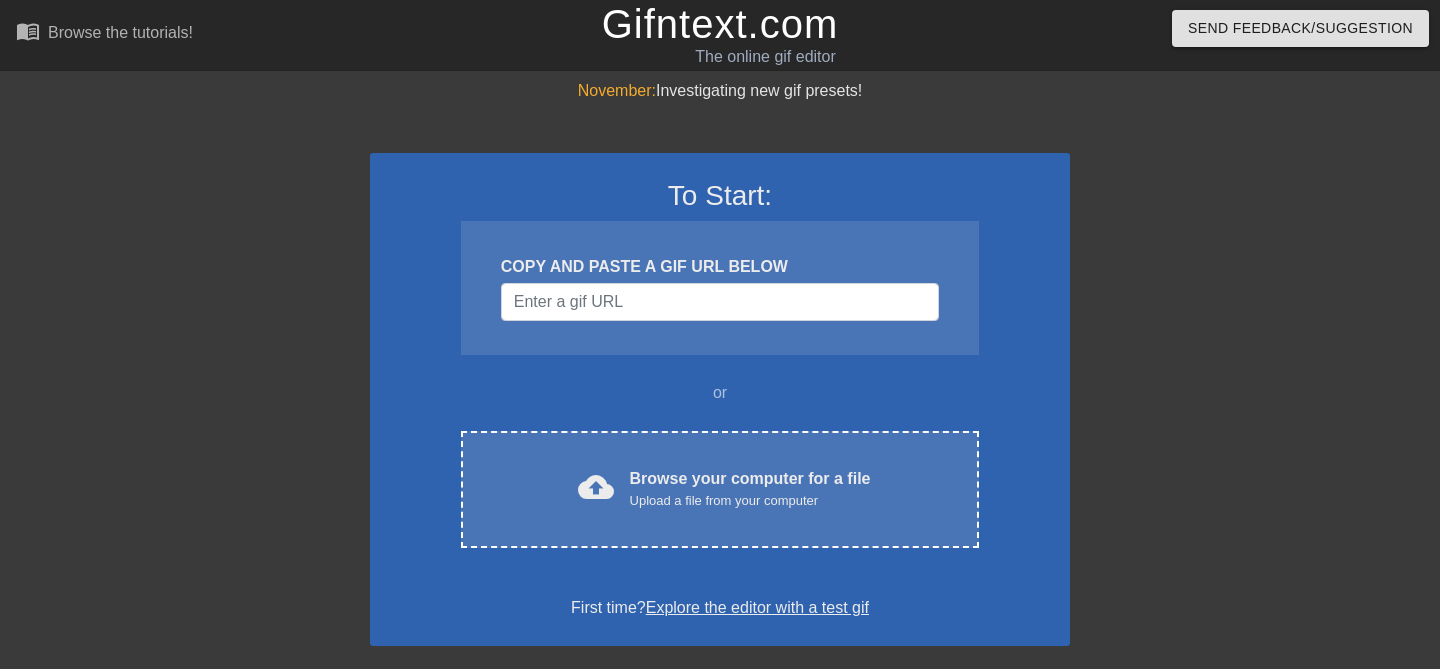 scroll, scrollTop: 0, scrollLeft: 0, axis: both 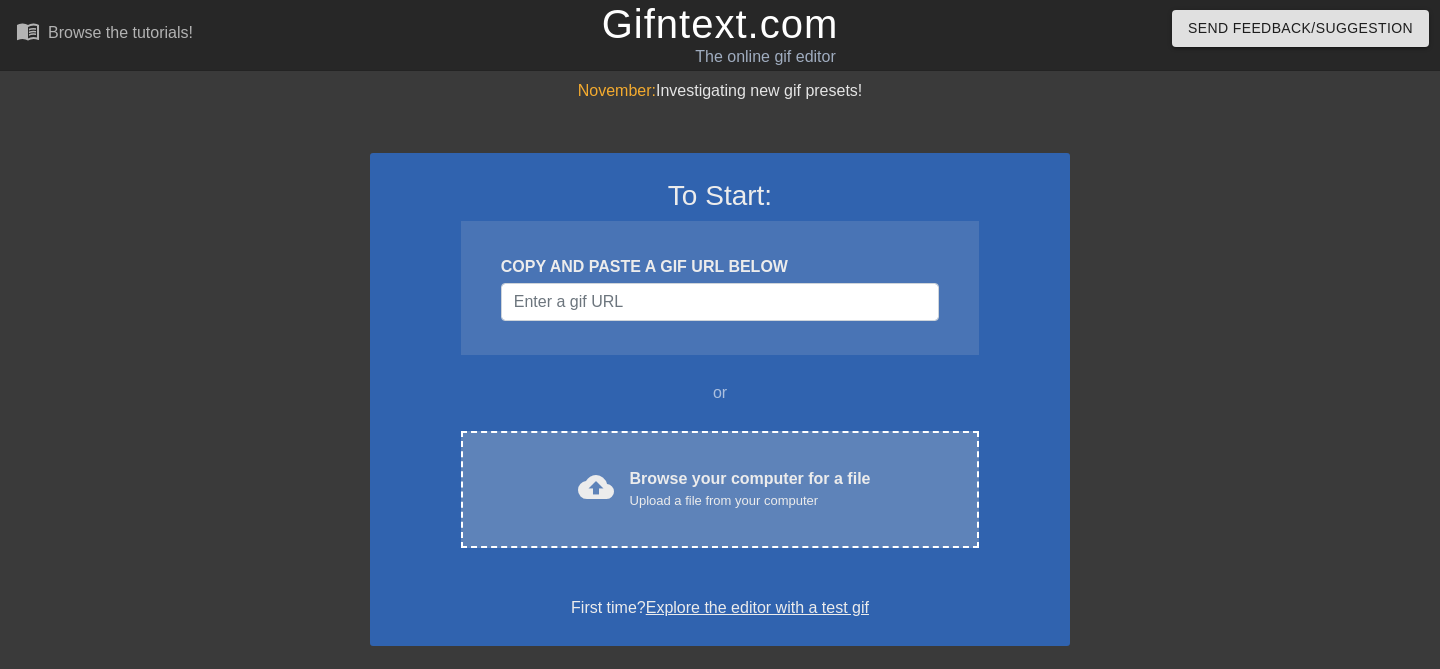 click on "Browse your computer for a file Upload a file from your computer" at bounding box center (750, 489) 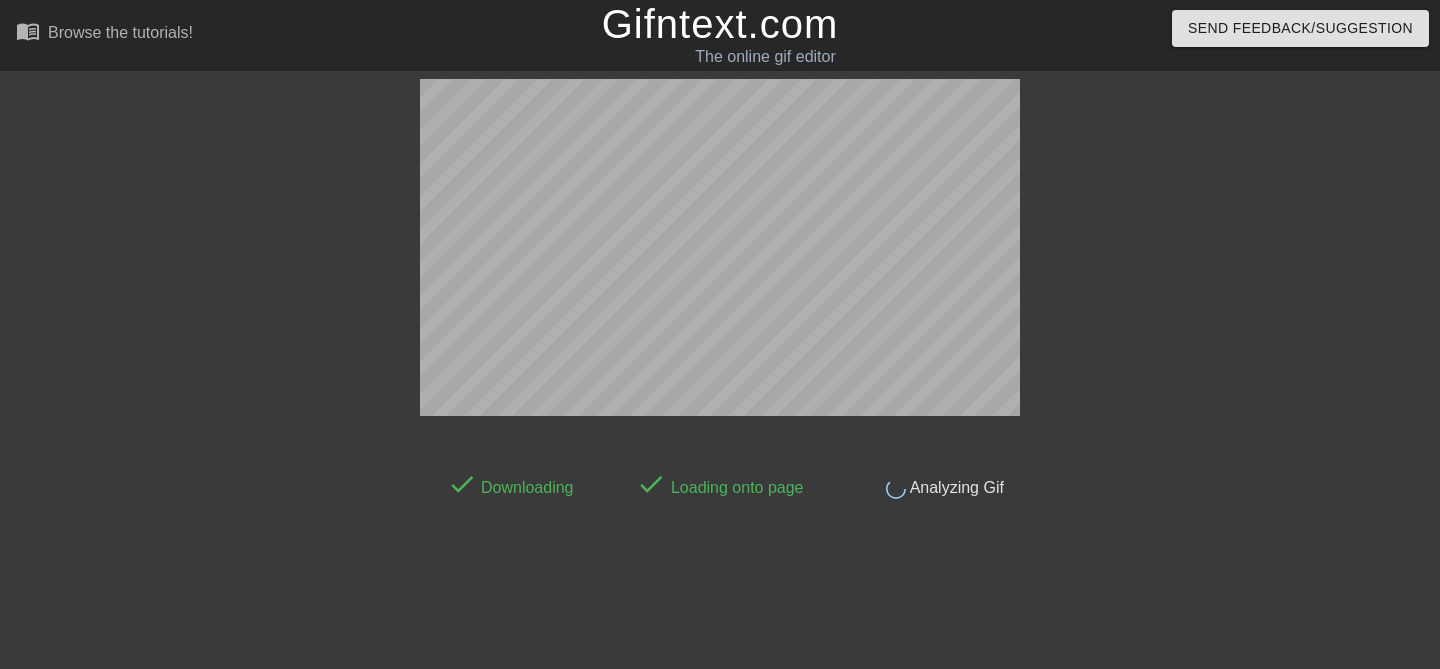 scroll, scrollTop: 49, scrollLeft: 0, axis: vertical 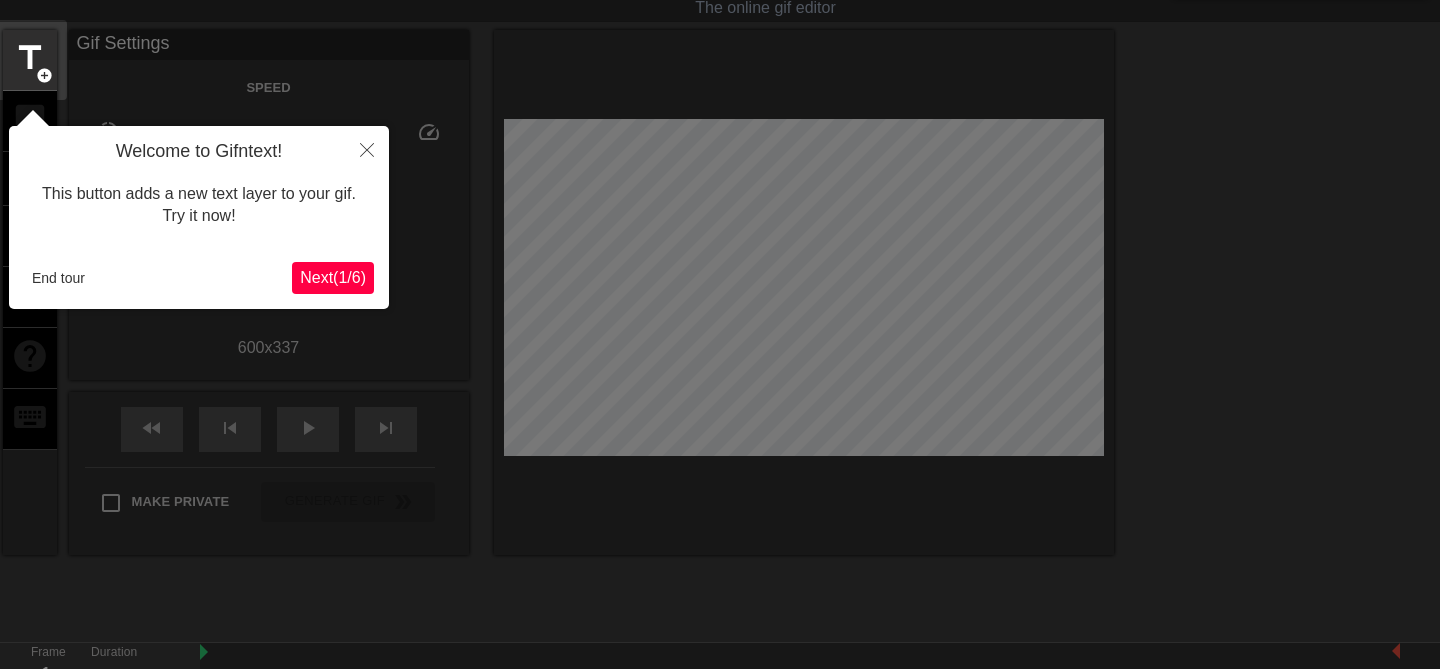 click on "Next  ( 1 / 6 )" at bounding box center [333, 277] 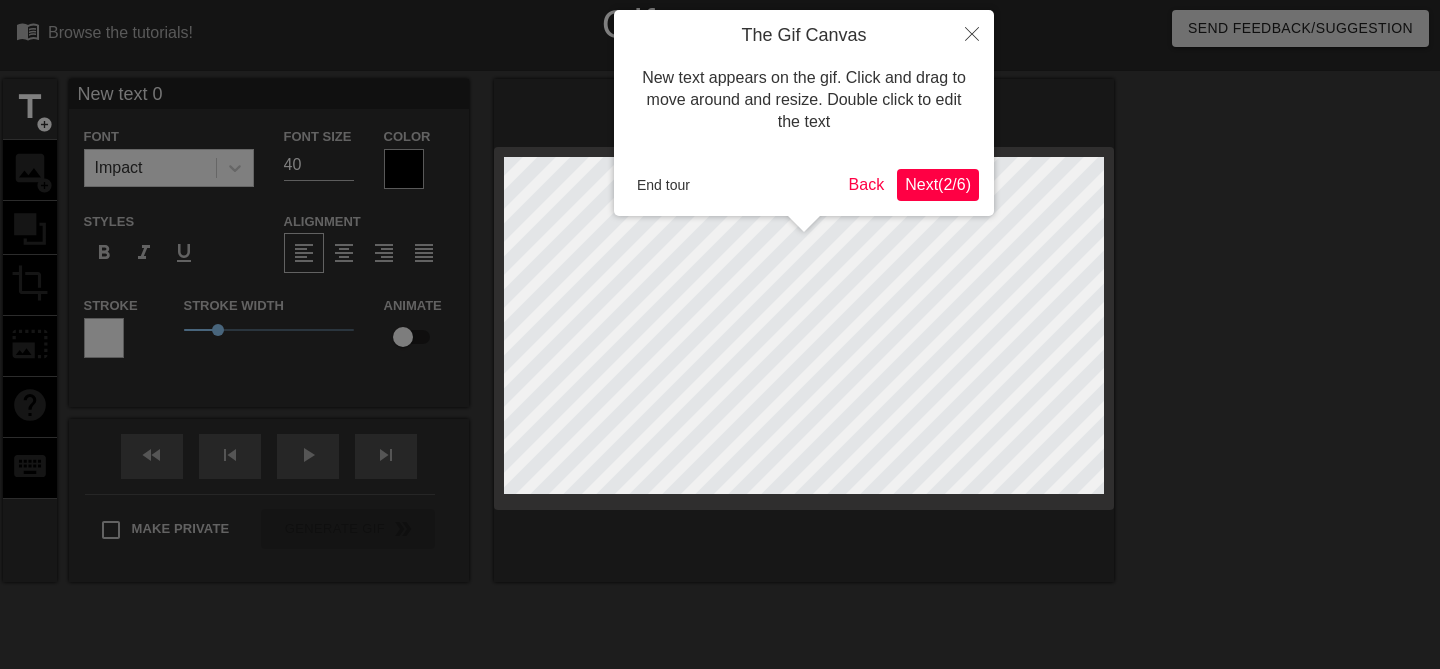 click on "Next  ( 2 / 6 )" at bounding box center (938, 184) 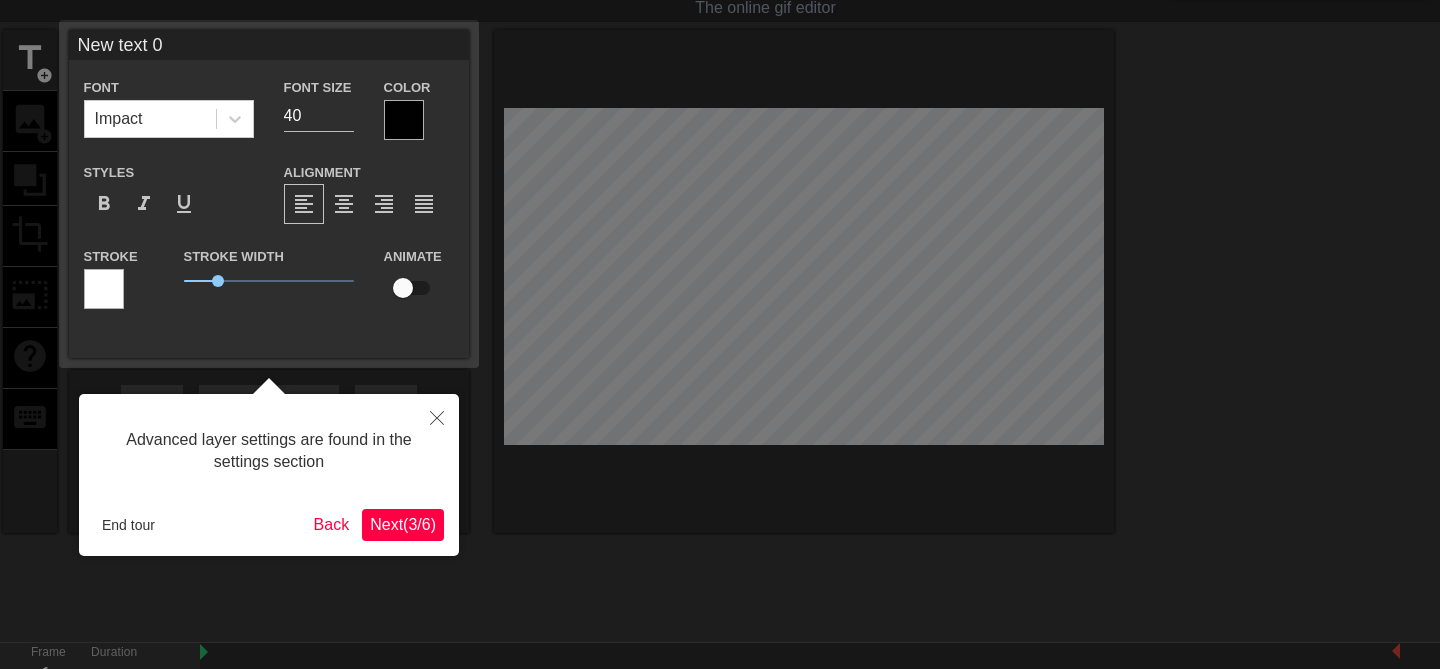 click on "Next  ( 3 / 6 )" at bounding box center (403, 524) 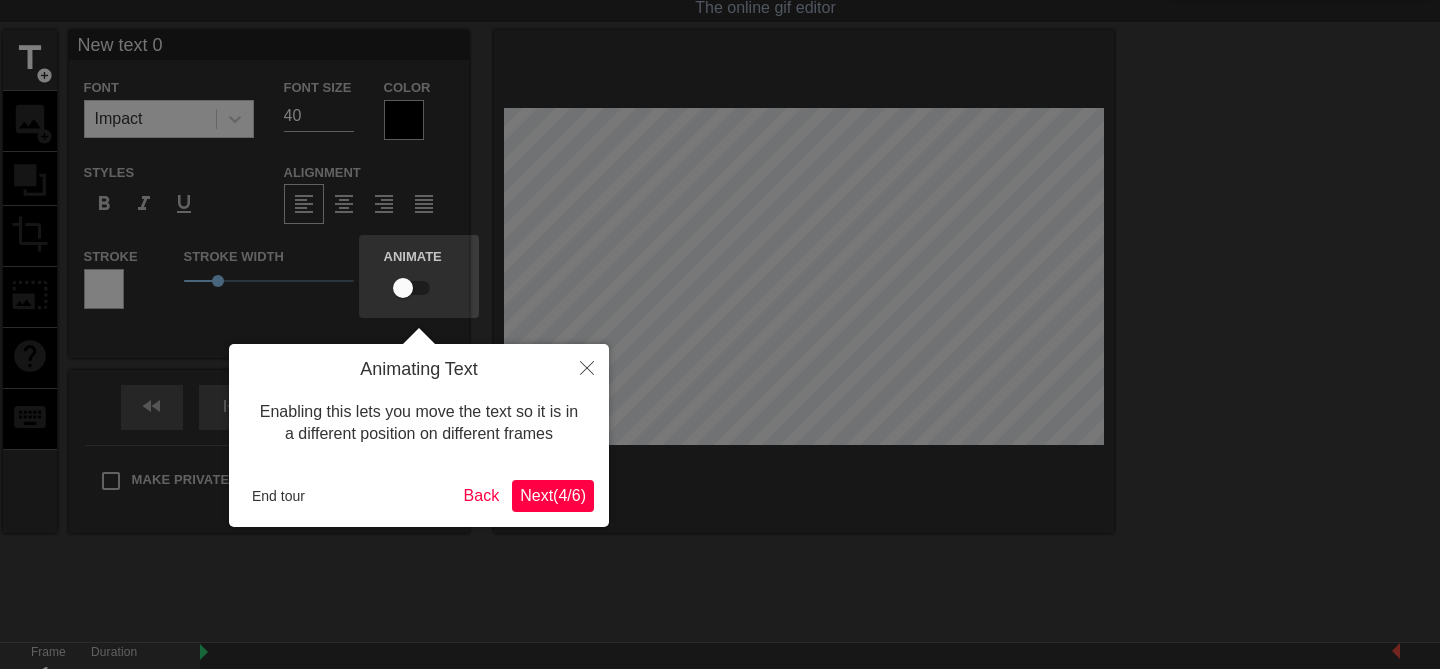 scroll, scrollTop: 0, scrollLeft: 0, axis: both 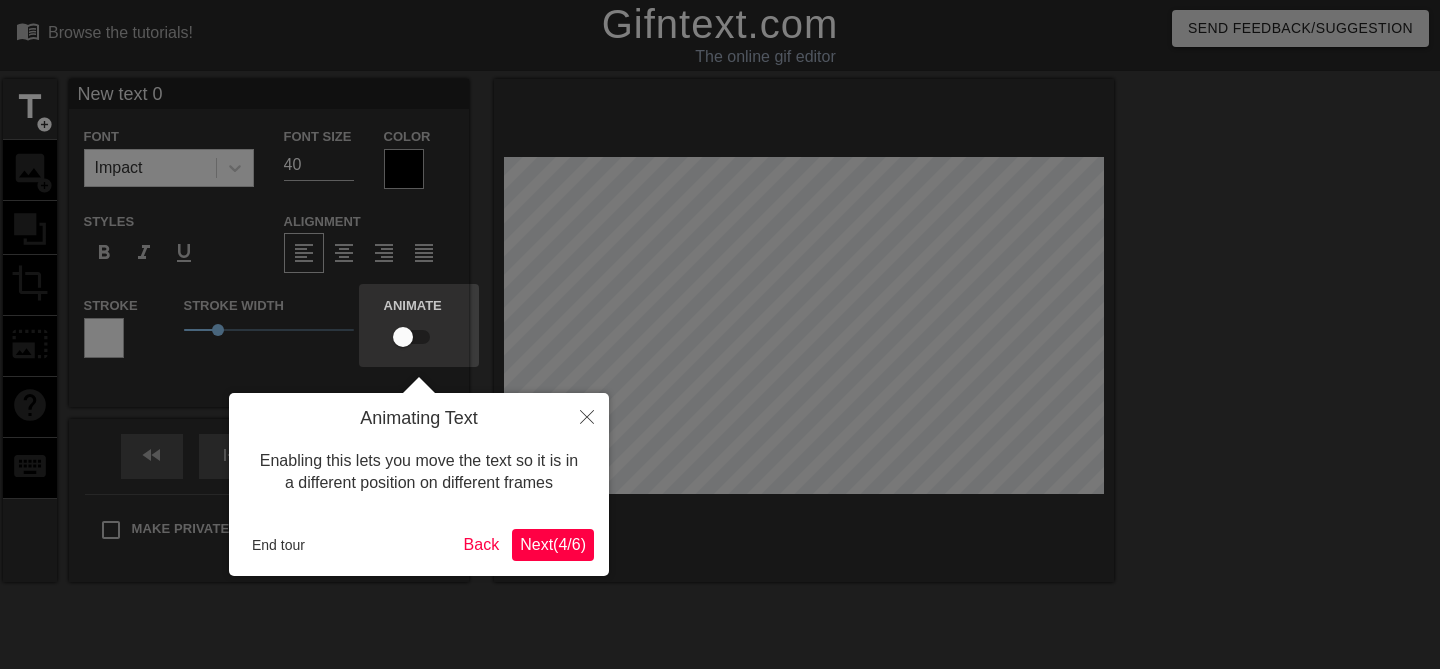 click on "Next  ( 4 / 6 )" at bounding box center (553, 544) 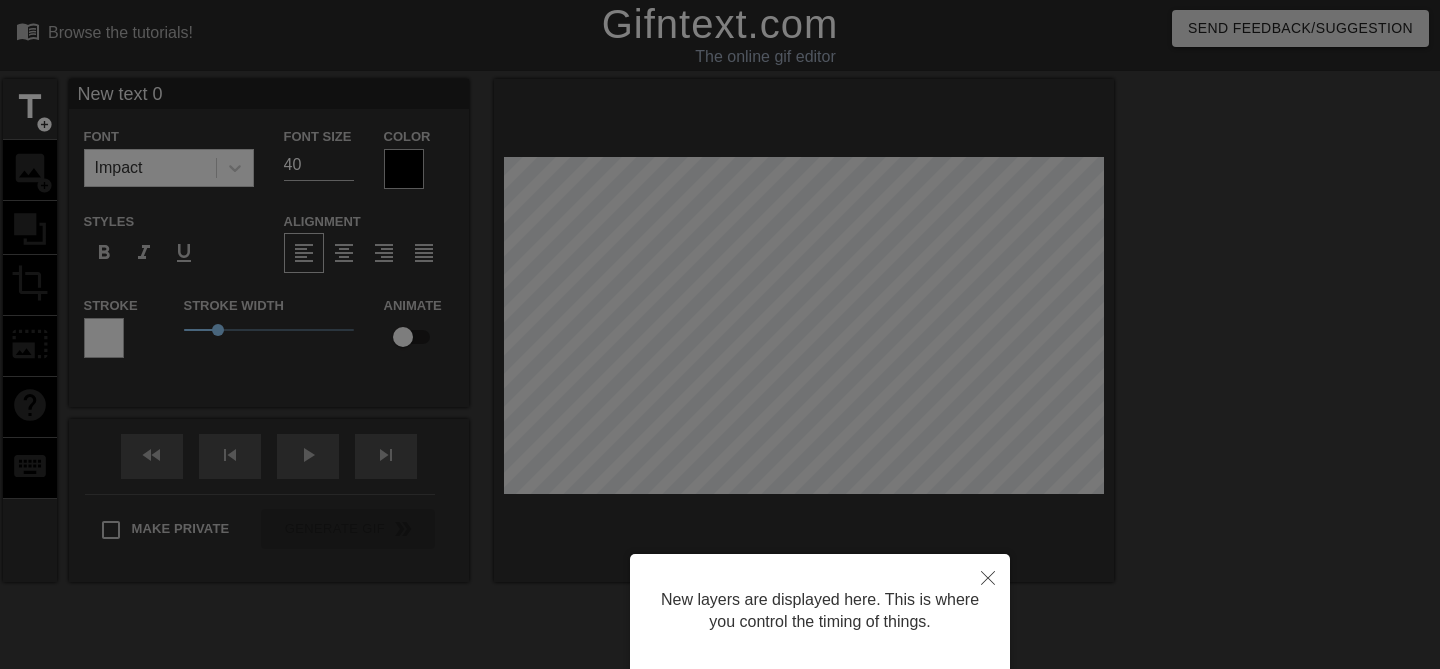 scroll, scrollTop: 146, scrollLeft: 0, axis: vertical 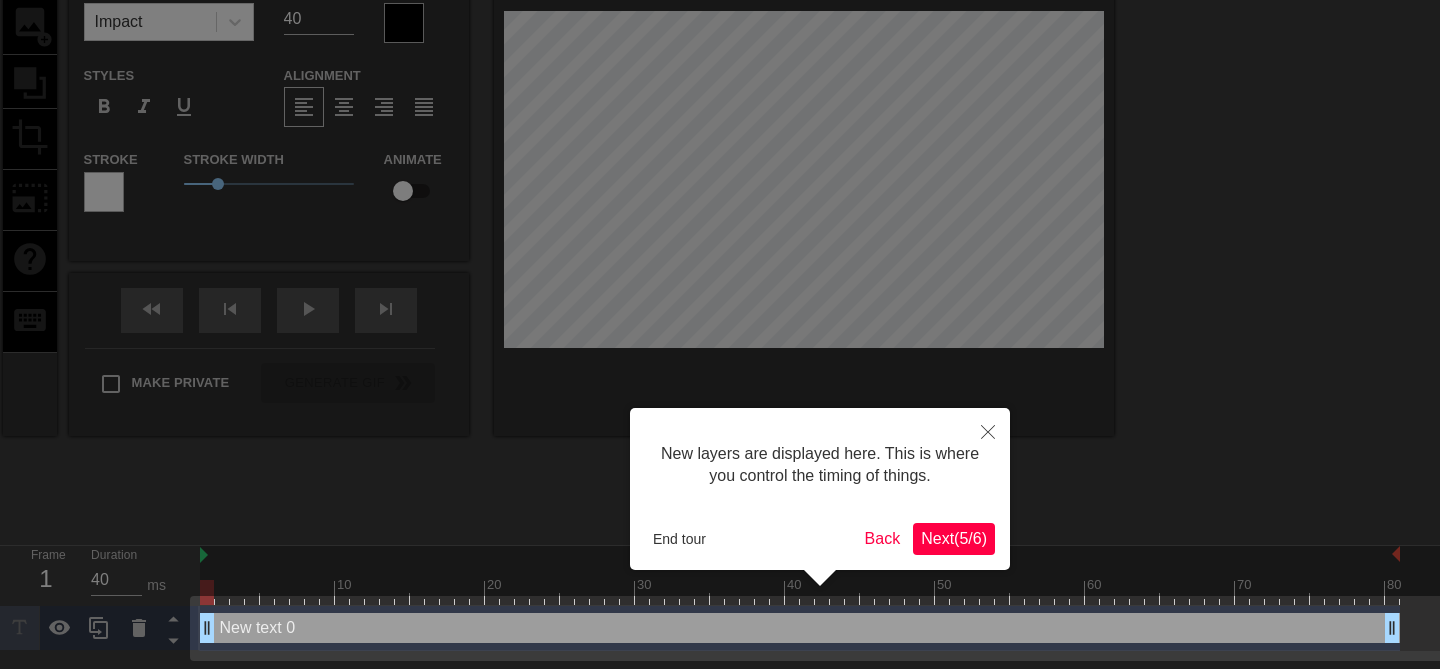 click on "Next  ( 5 / 6 )" at bounding box center [954, 538] 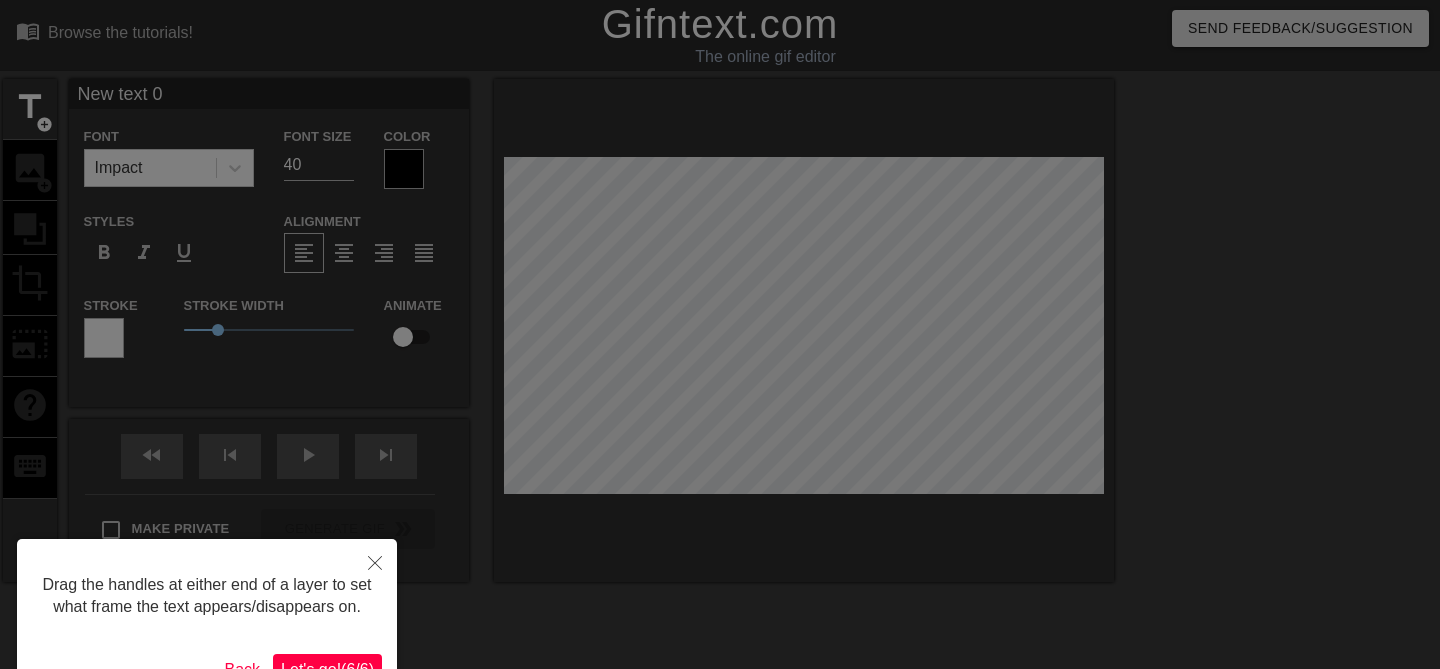 scroll, scrollTop: 39, scrollLeft: 0, axis: vertical 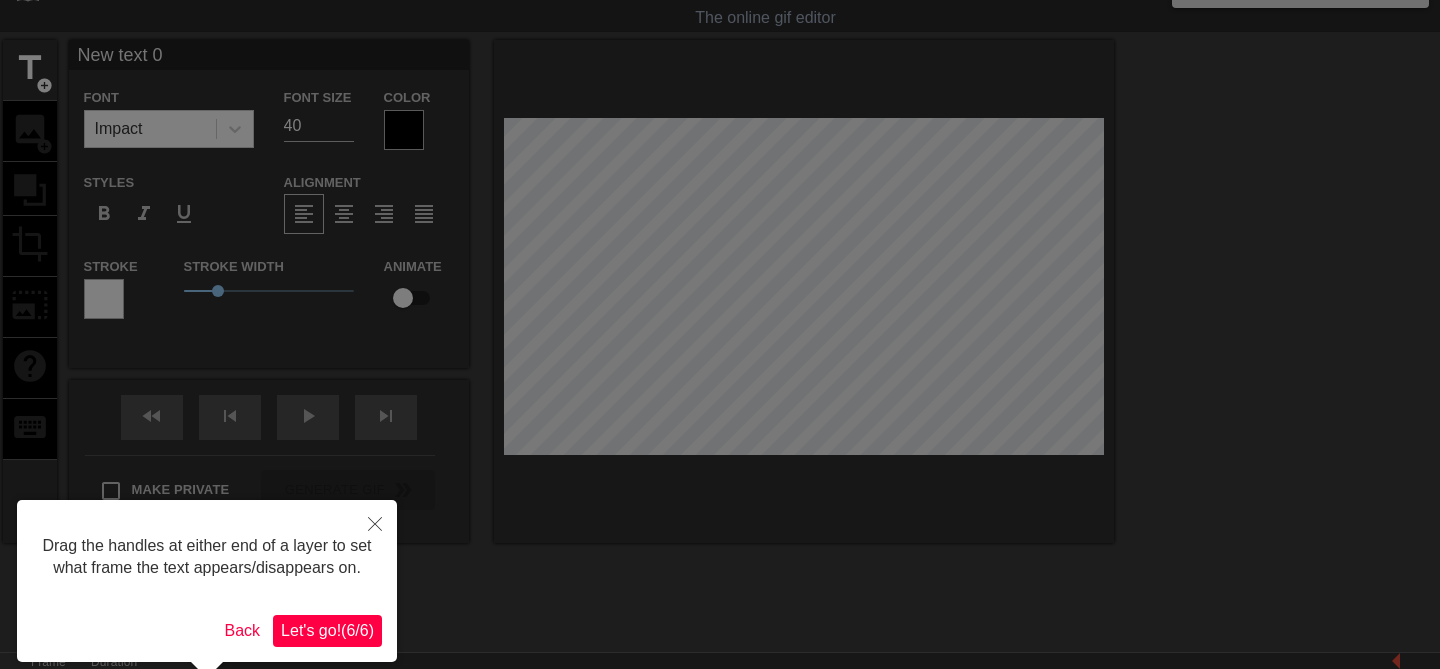 click on "Let's go!  ( 6 / 6 )" at bounding box center (327, 631) 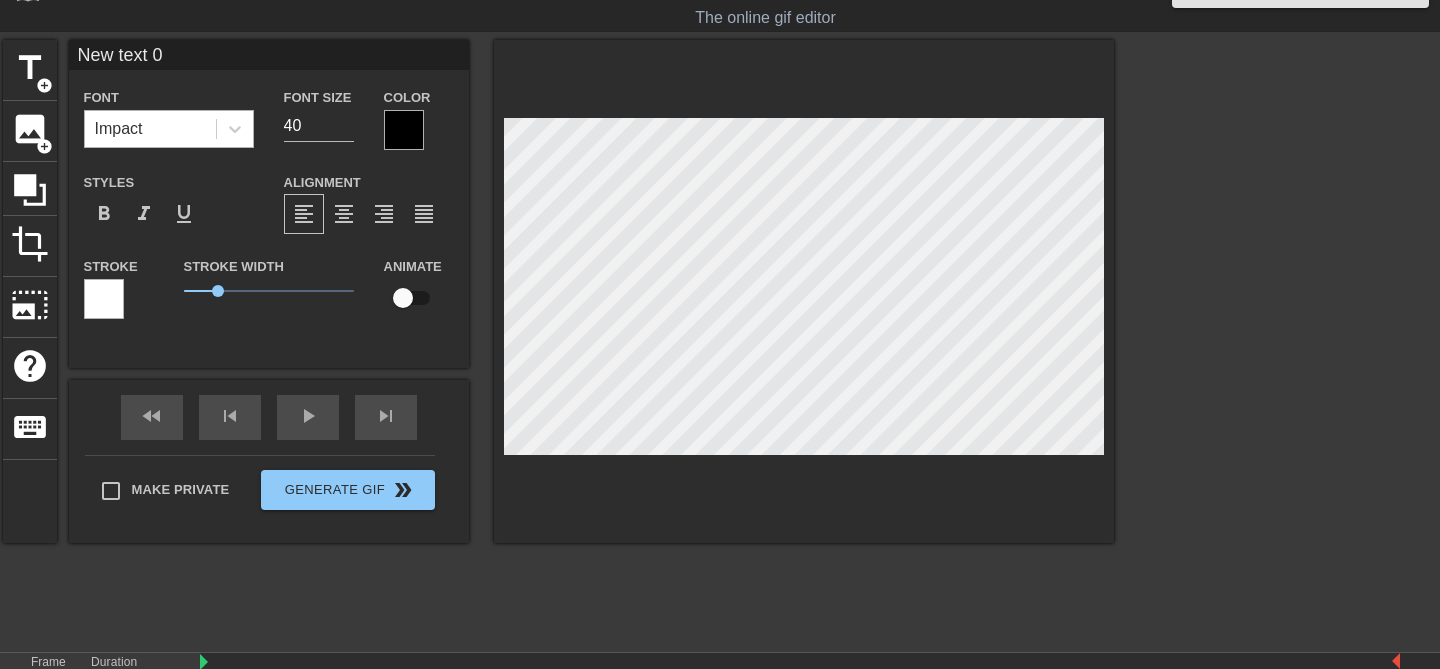 click on "Impact" at bounding box center [150, 129] 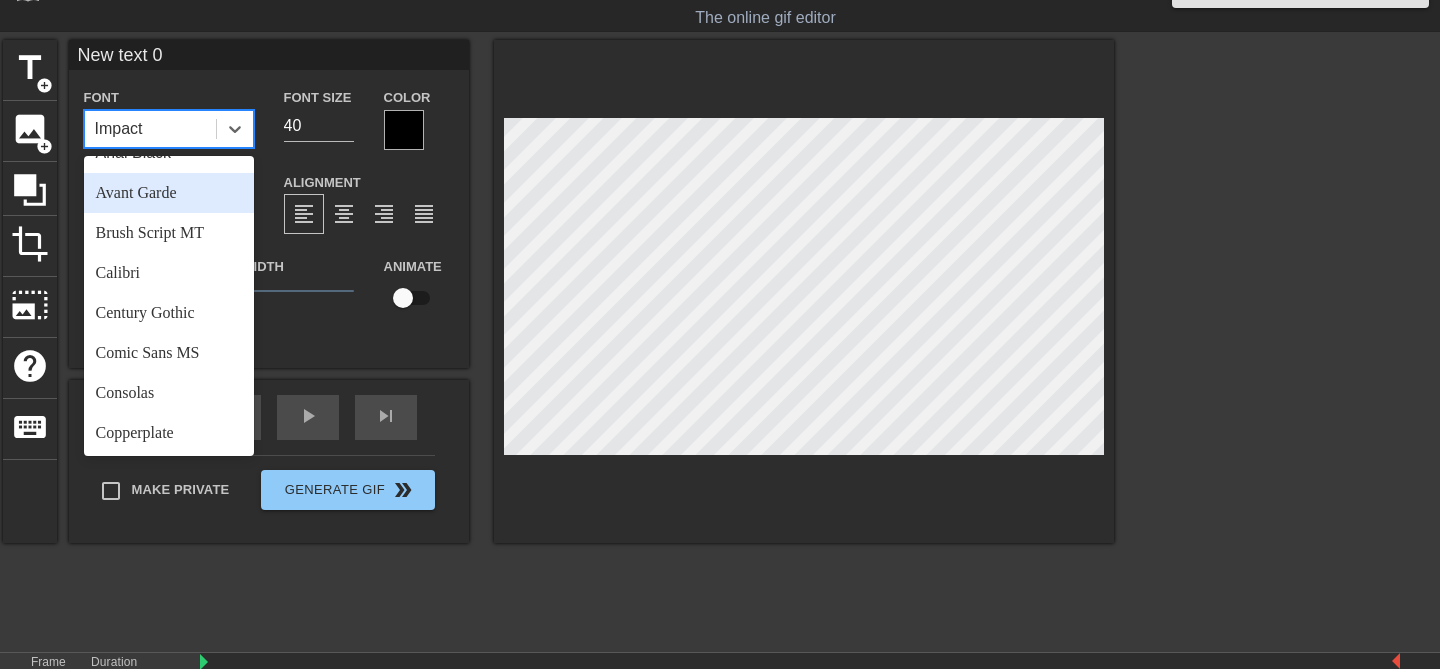 scroll, scrollTop: 0, scrollLeft: 0, axis: both 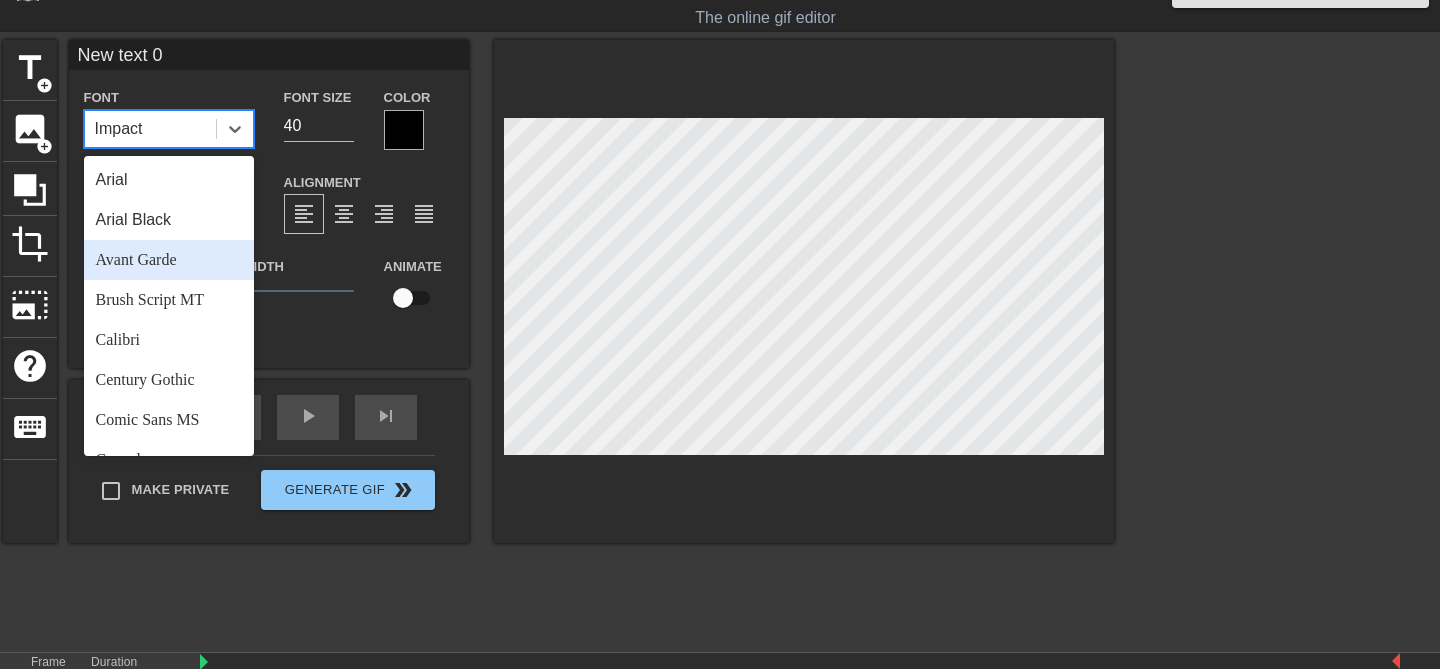 click on "Avant Garde" at bounding box center [169, 260] 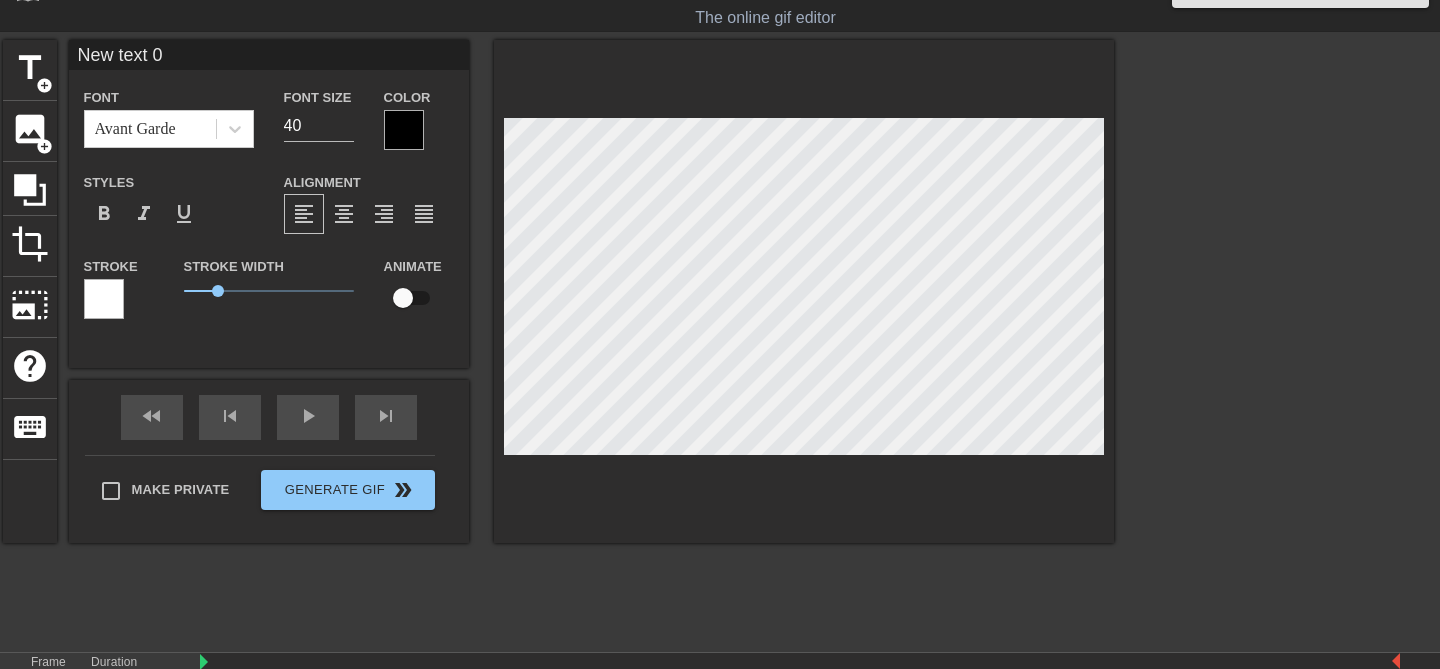 scroll, scrollTop: 0, scrollLeft: 1, axis: horizontal 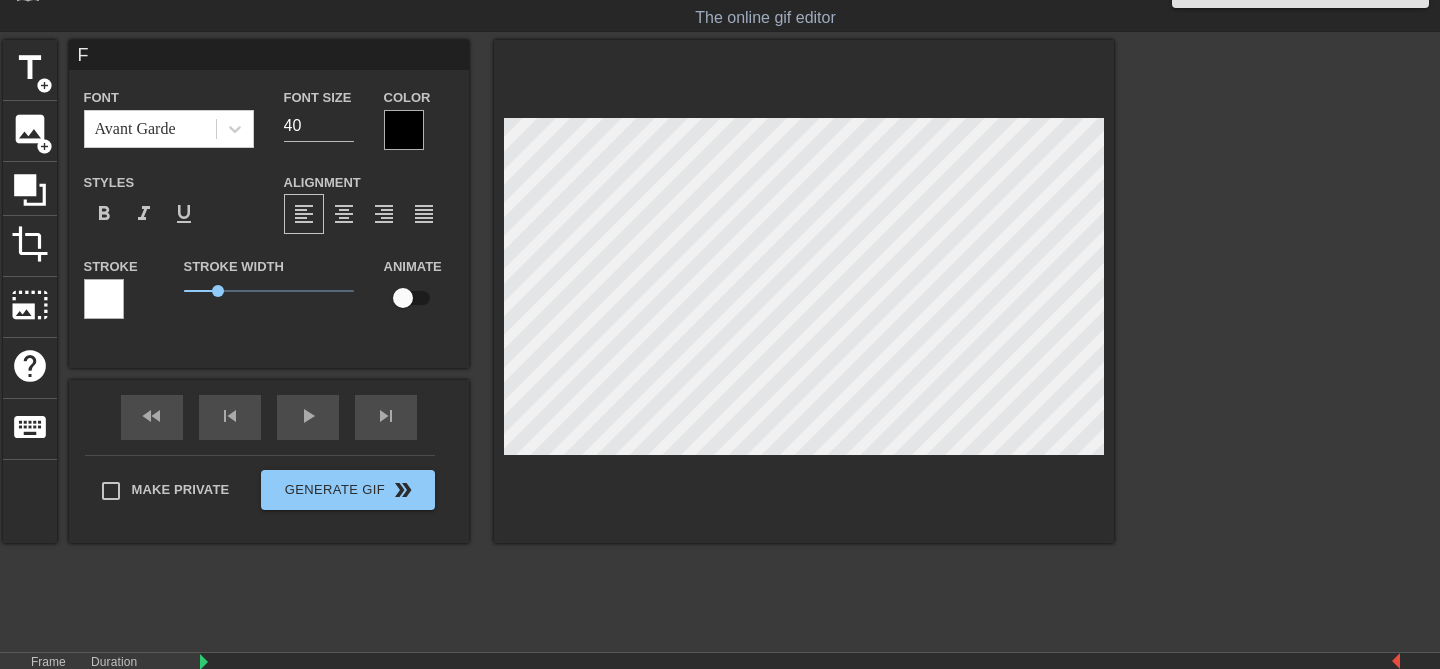 type on "FI" 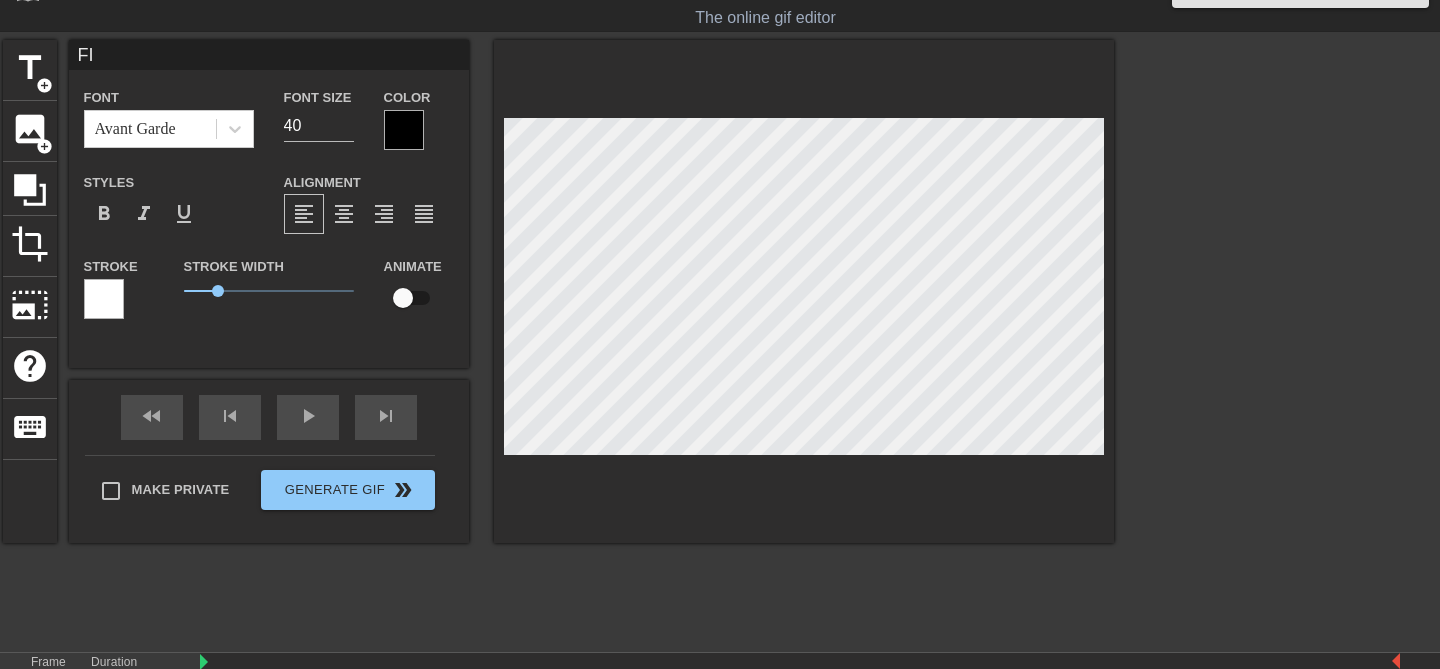 type on "FIR" 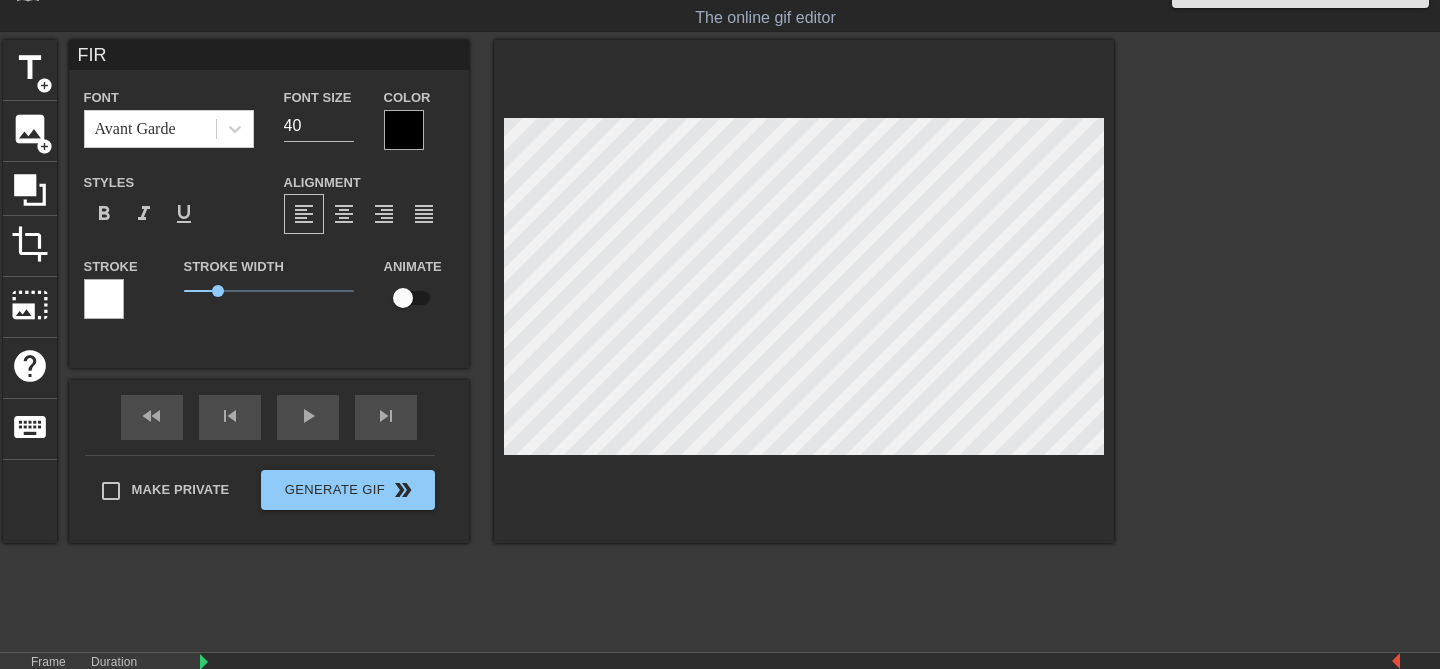 type on "FIRE" 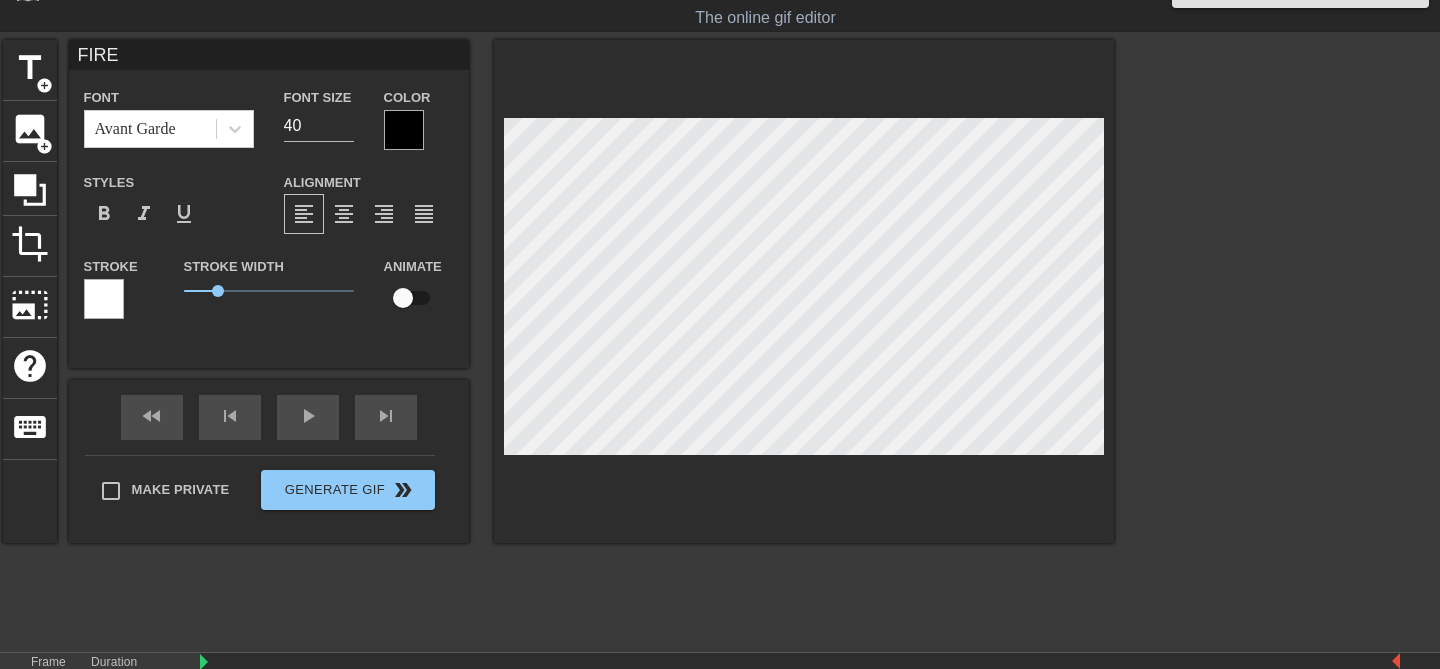 scroll, scrollTop: 0, scrollLeft: 0, axis: both 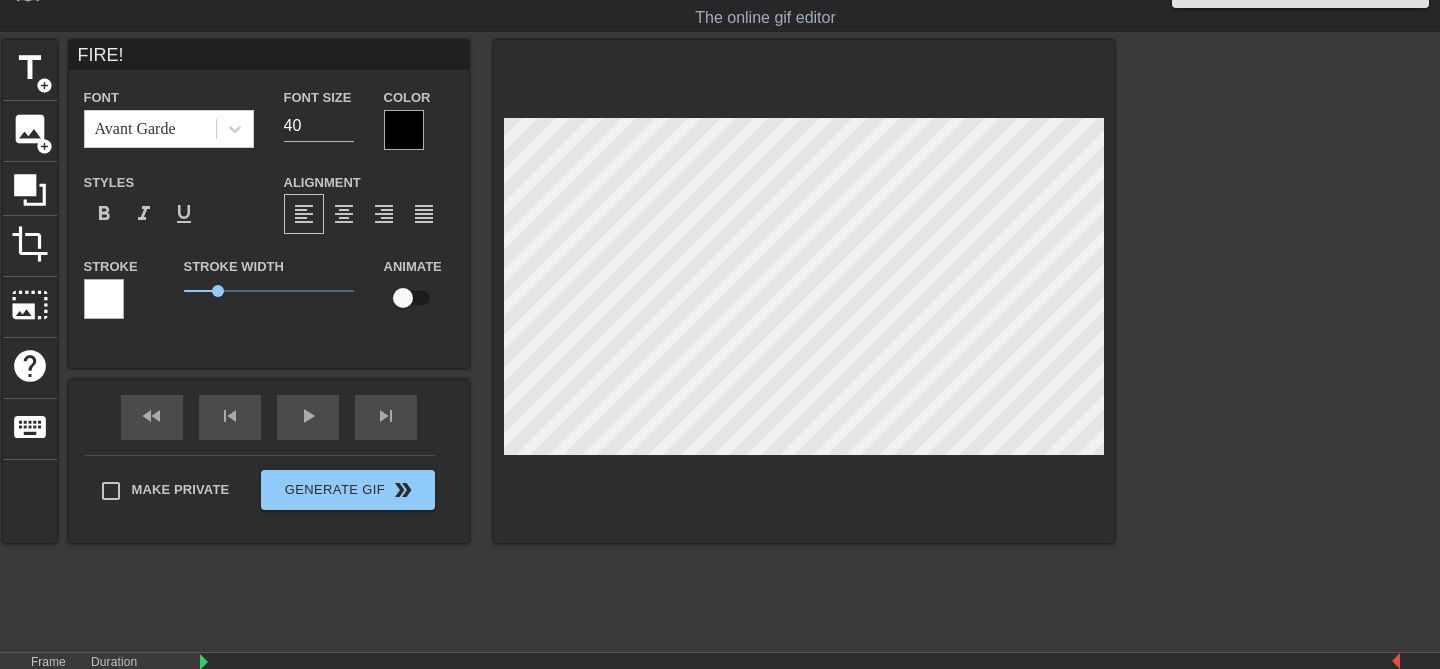 type on "FIRE!" 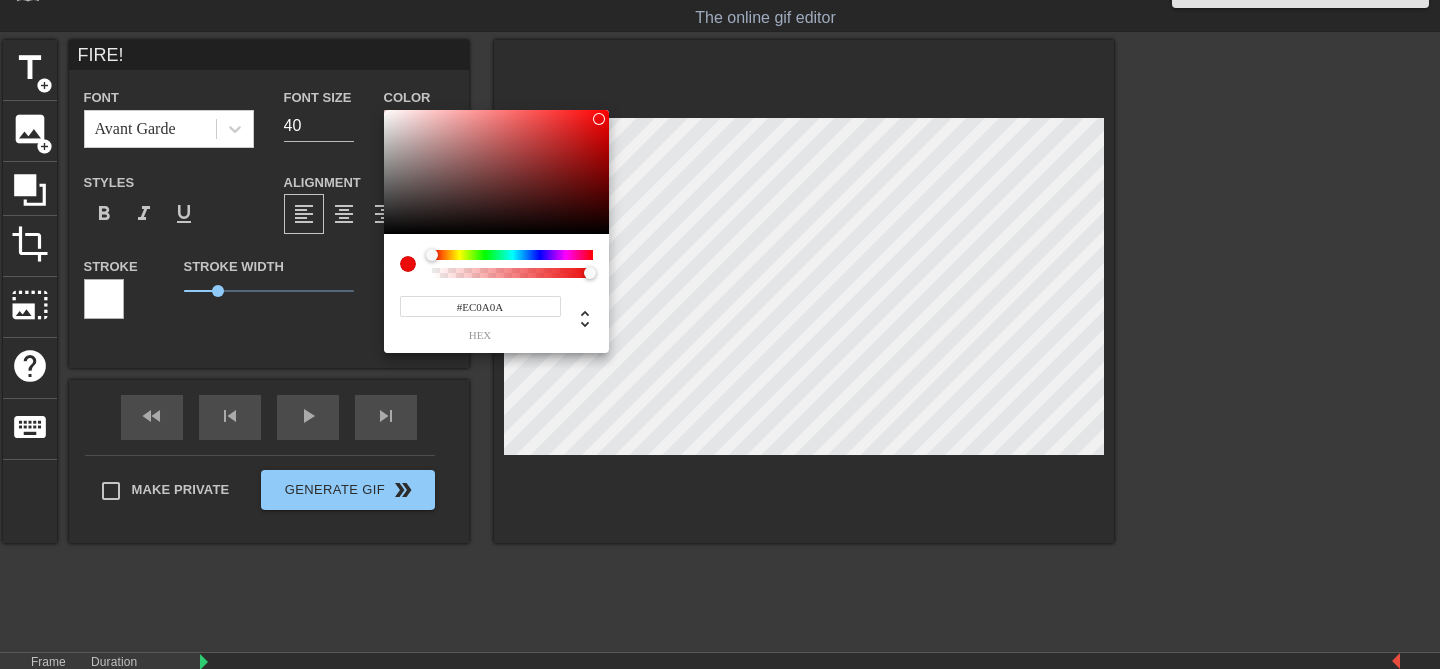 click at bounding box center [496, 172] 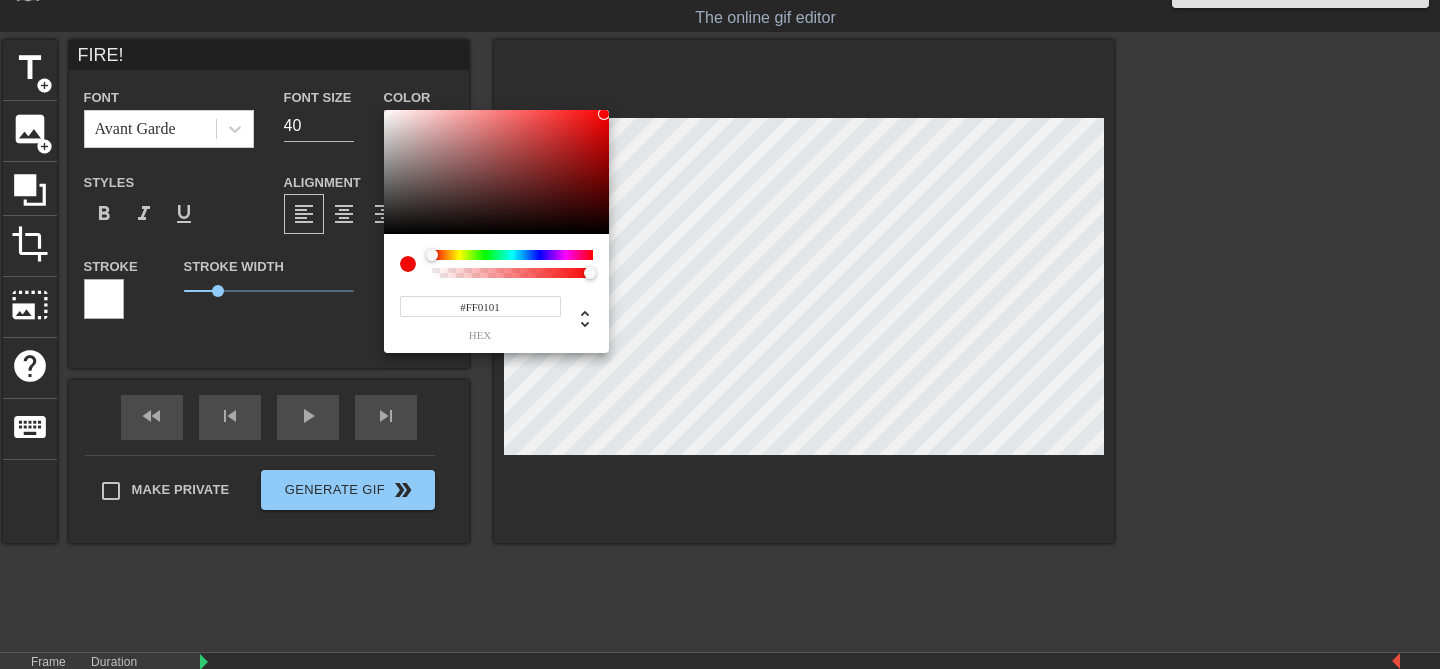 type on "#FF0000" 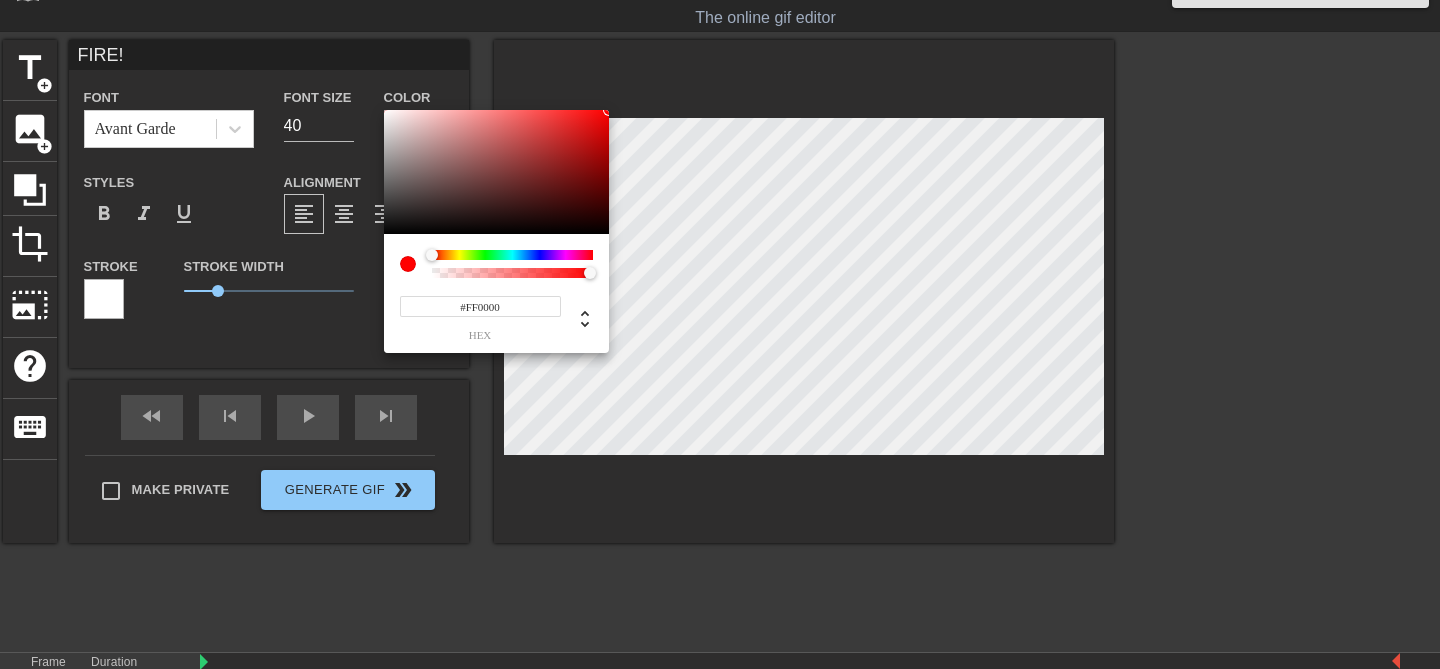 drag, startPoint x: 599, startPoint y: 119, endPoint x: 610, endPoint y: 109, distance: 14.866069 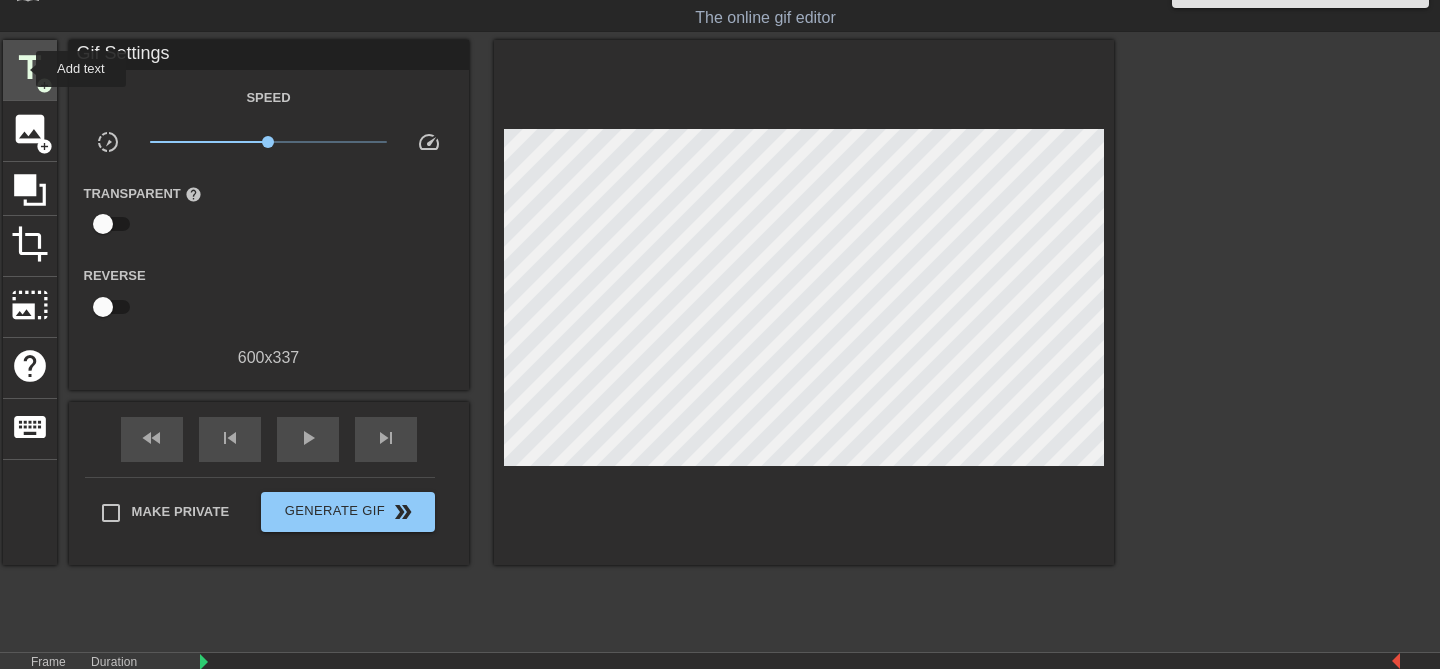 click on "title" at bounding box center [30, 68] 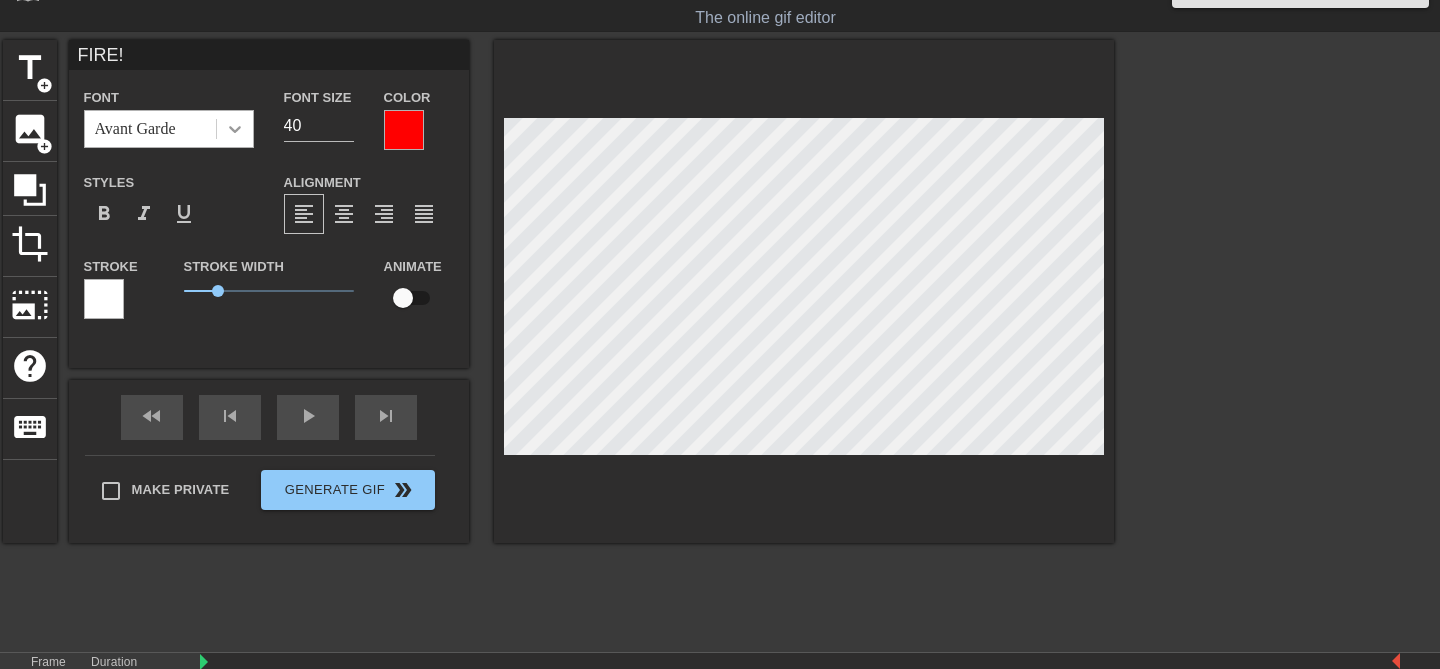 click 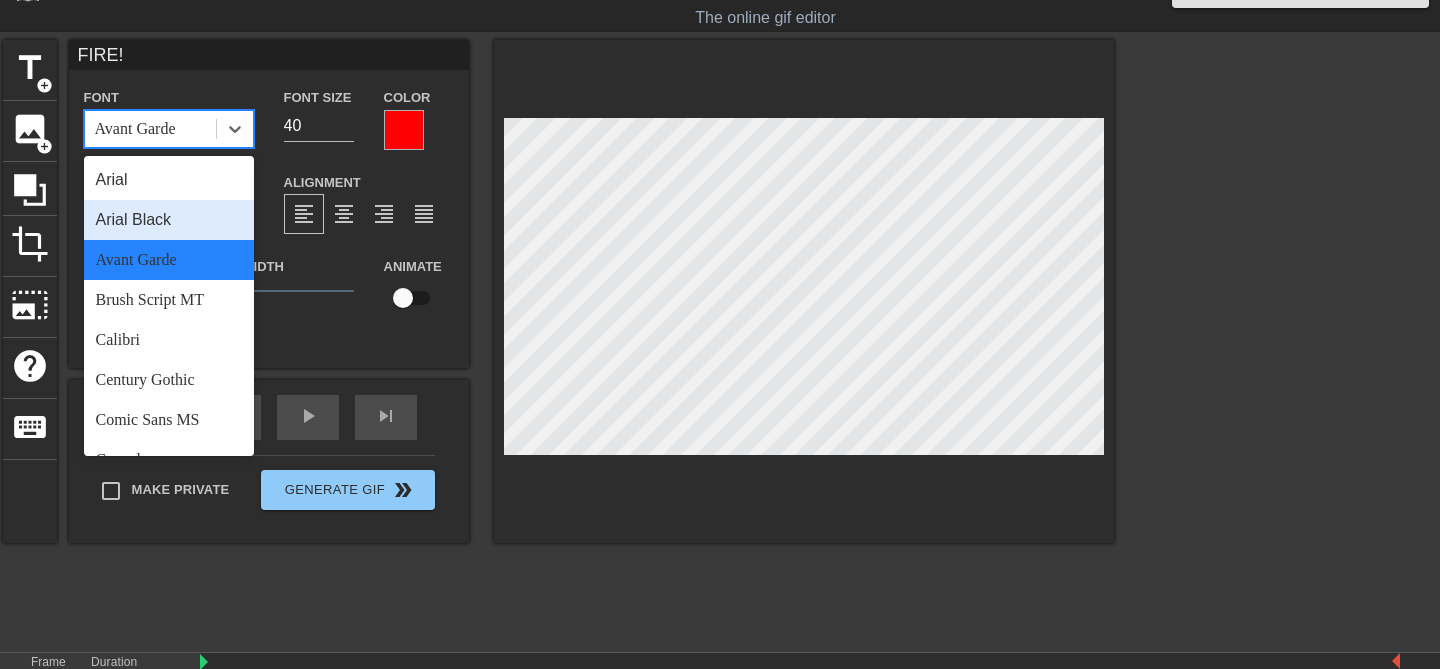 click on "Arial Black" at bounding box center (169, 220) 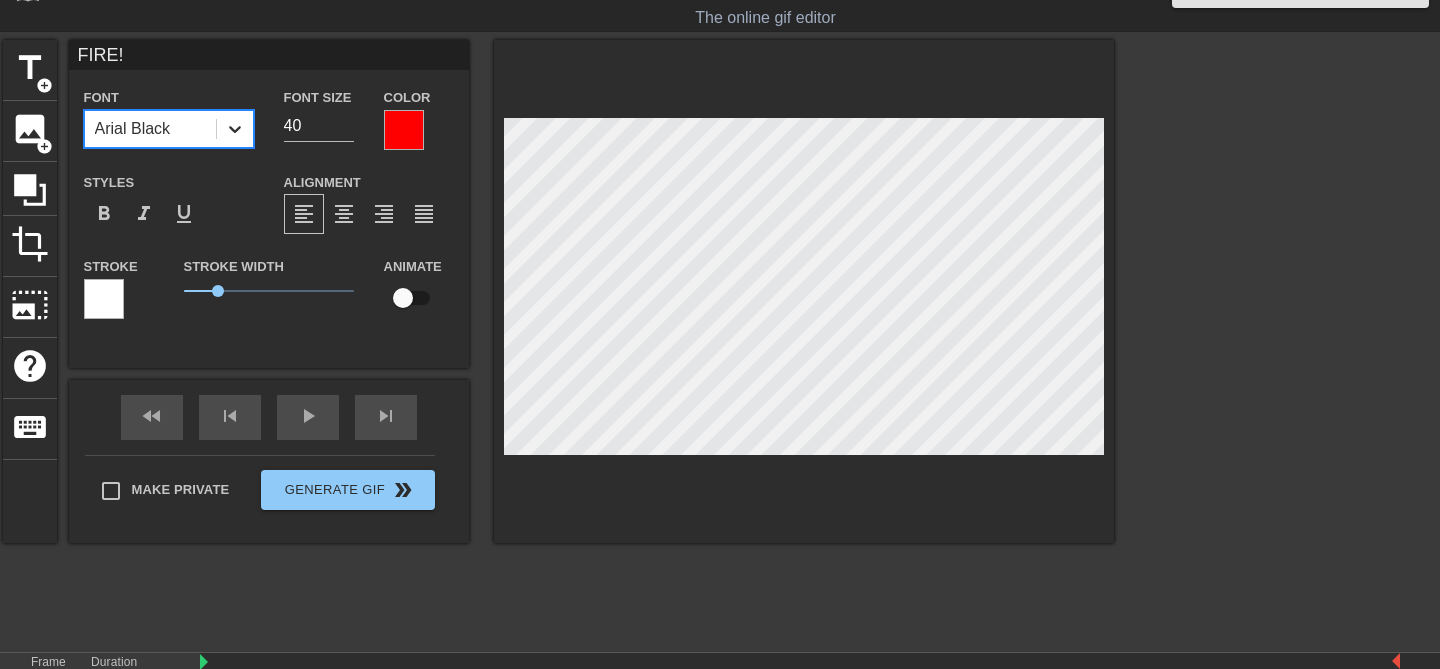 click 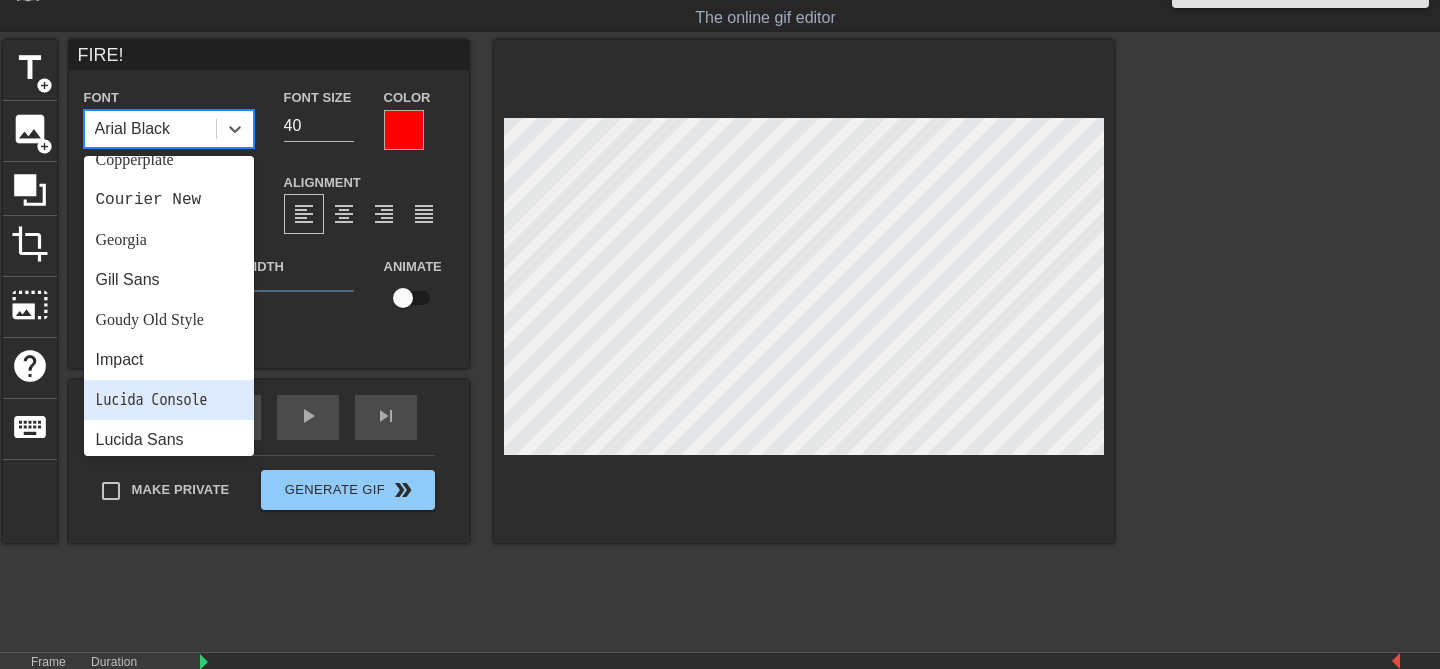 scroll, scrollTop: 339, scrollLeft: 0, axis: vertical 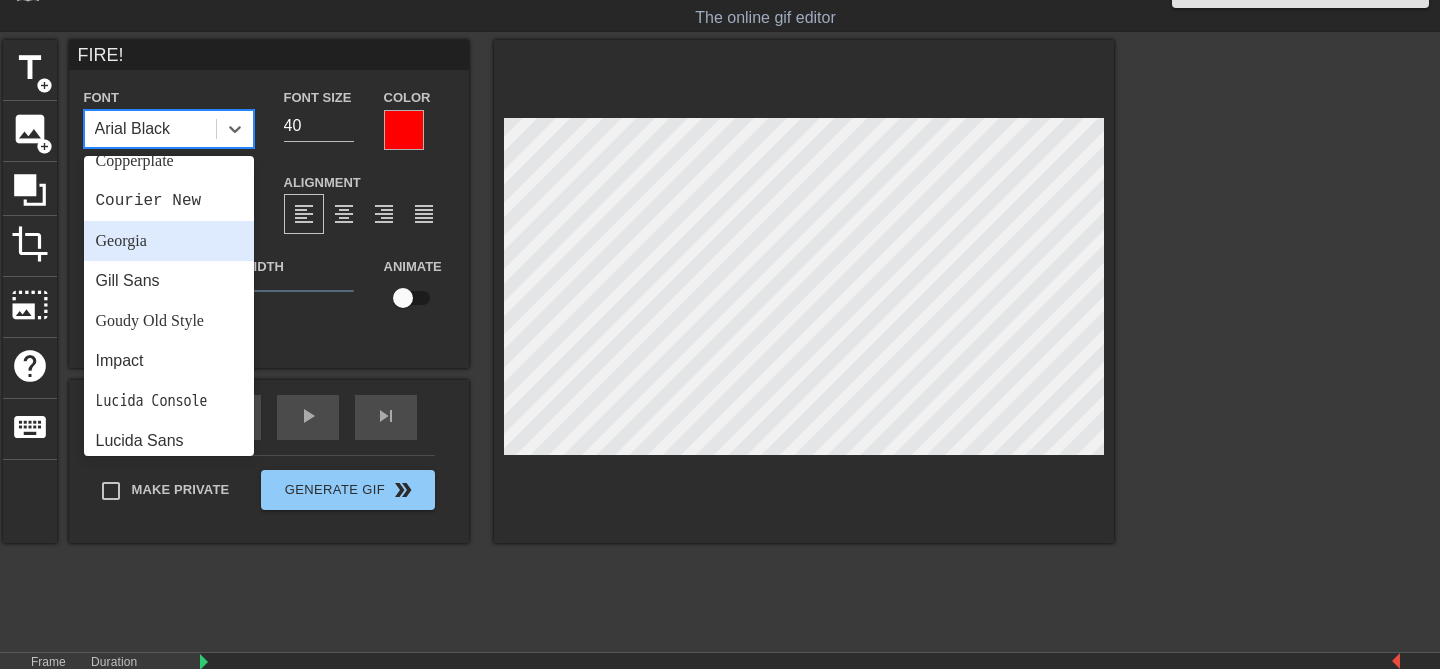 click on "Georgia" at bounding box center [169, 241] 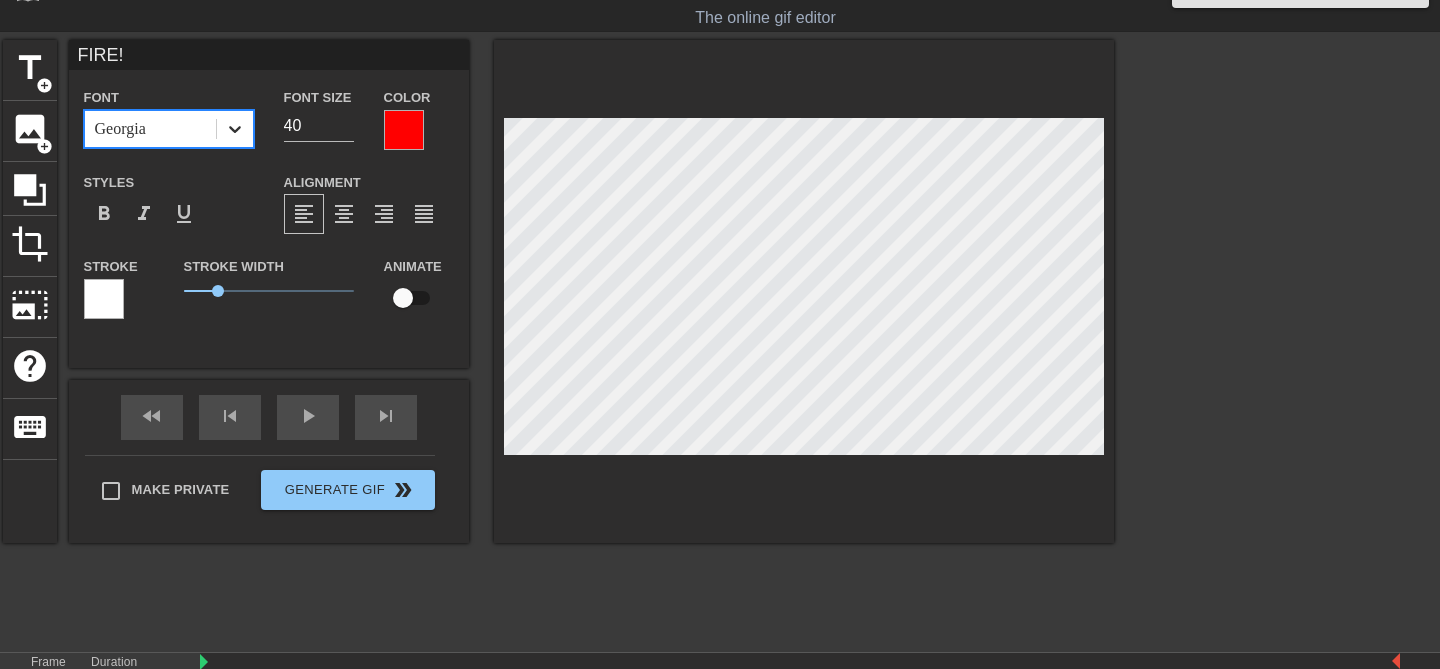click 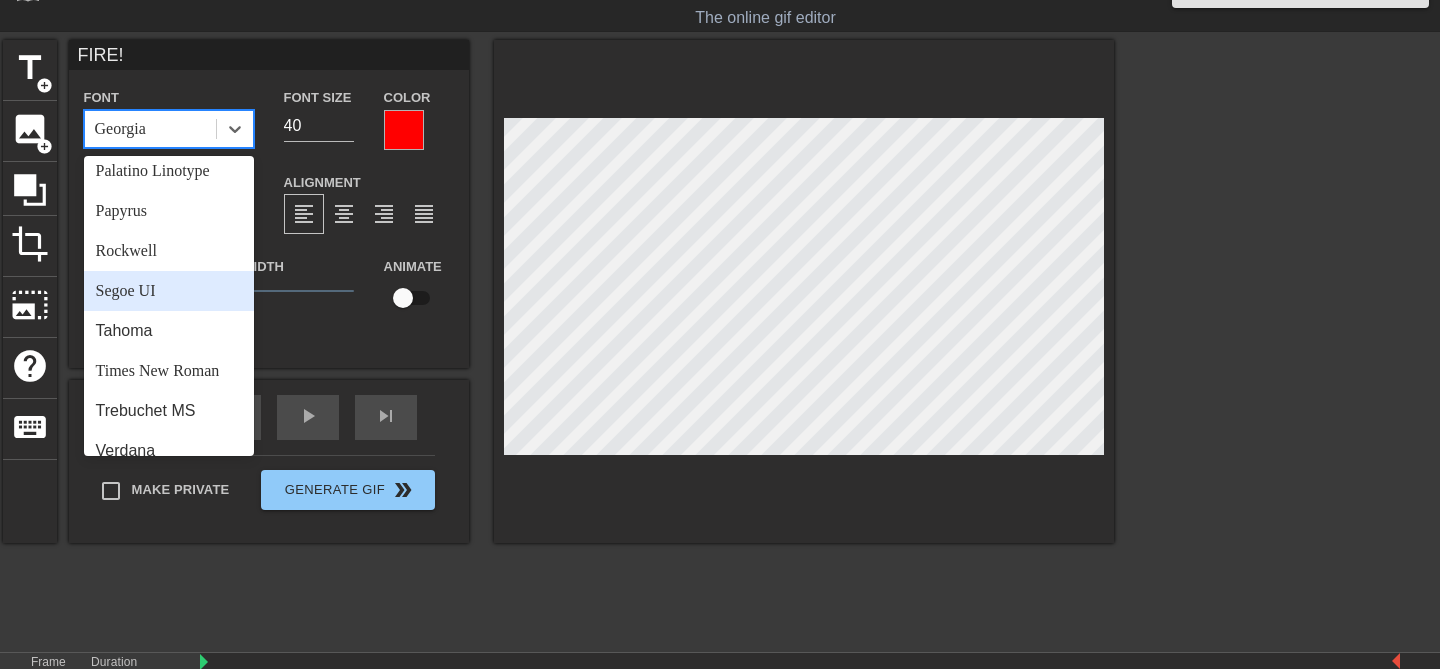 scroll, scrollTop: 692, scrollLeft: 0, axis: vertical 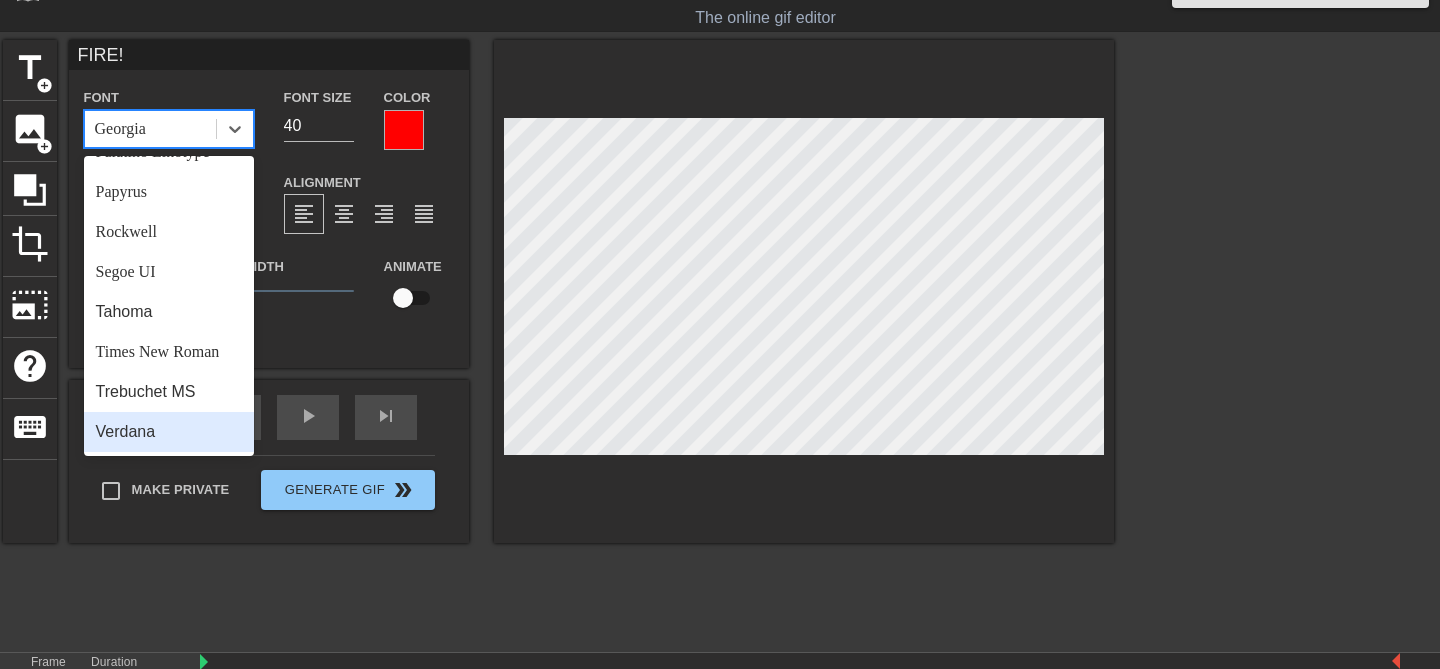 click on "Verdana" at bounding box center (169, 432) 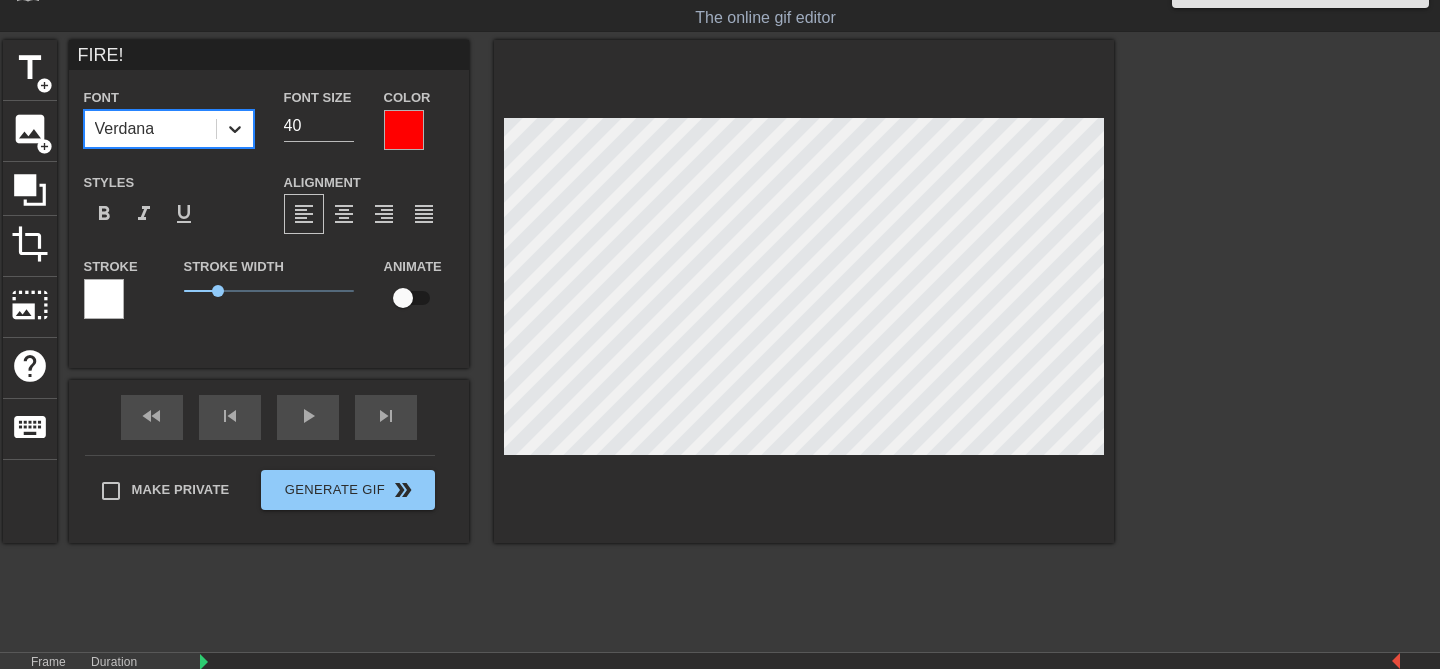 click at bounding box center (235, 129) 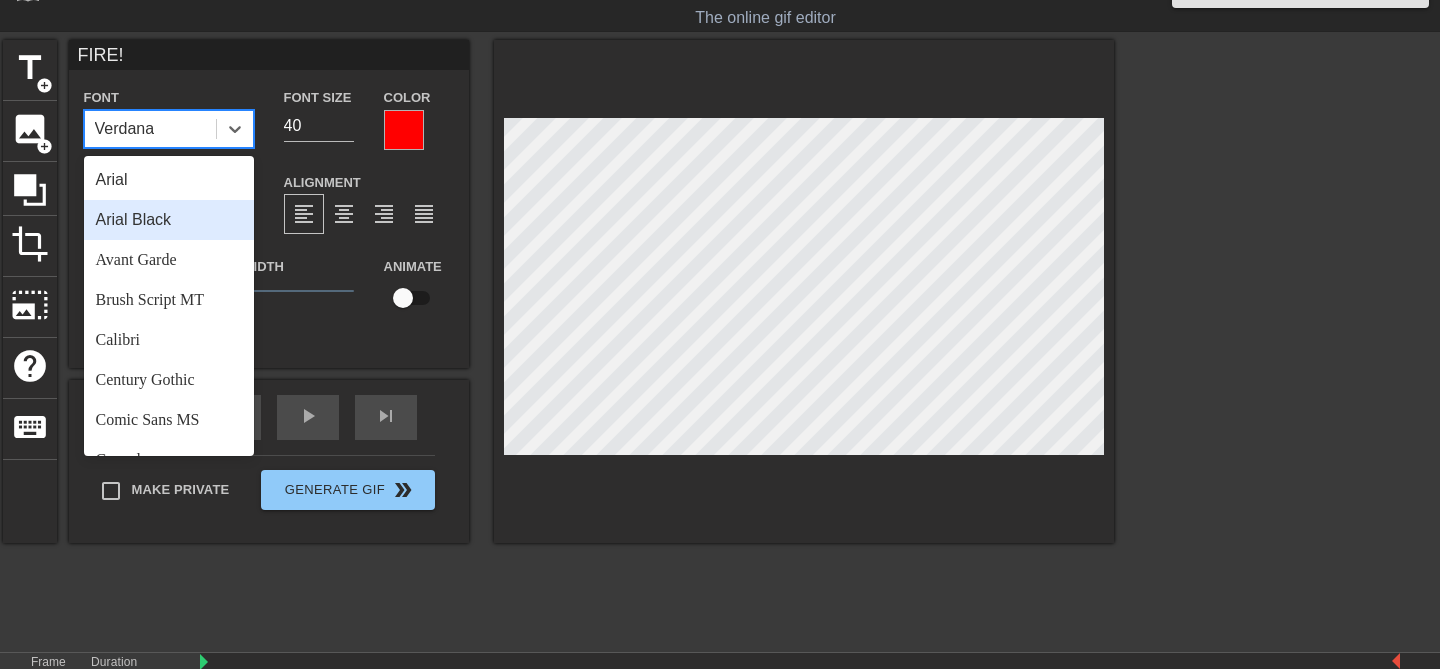 click on "Arial Black" at bounding box center [169, 220] 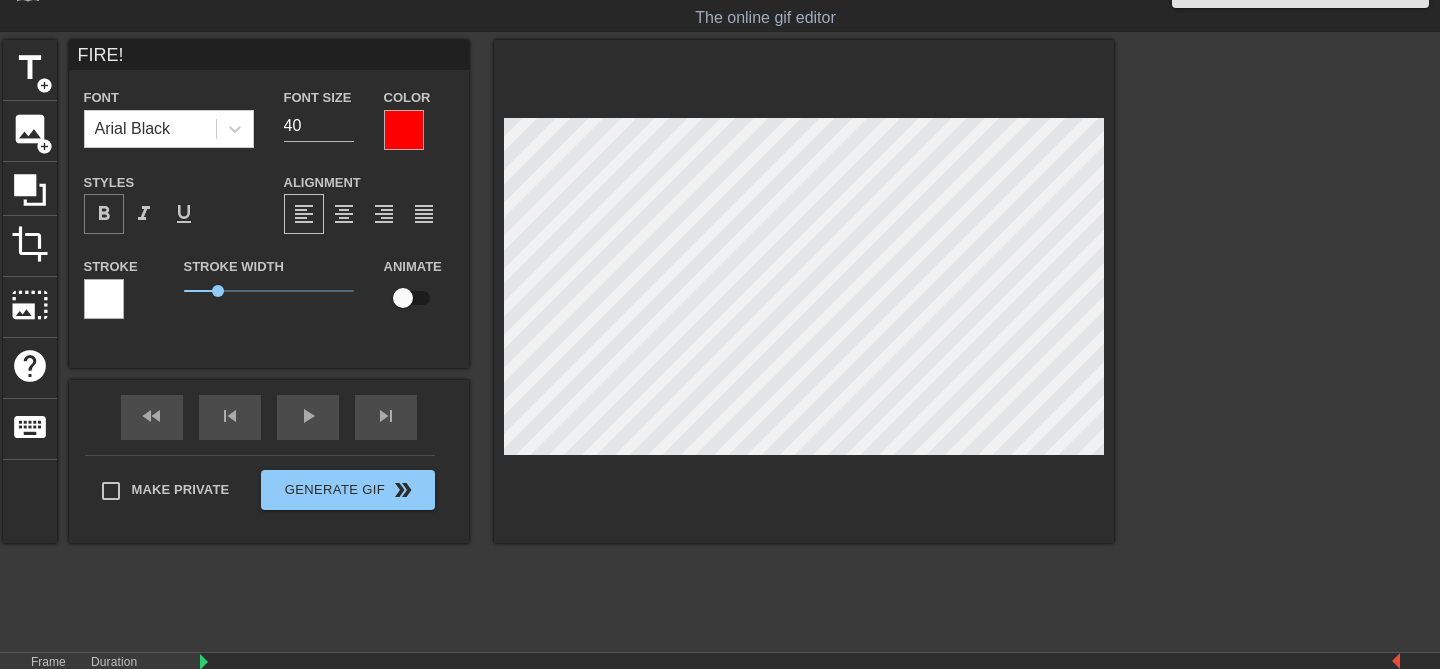 click on "format_bold" at bounding box center (104, 214) 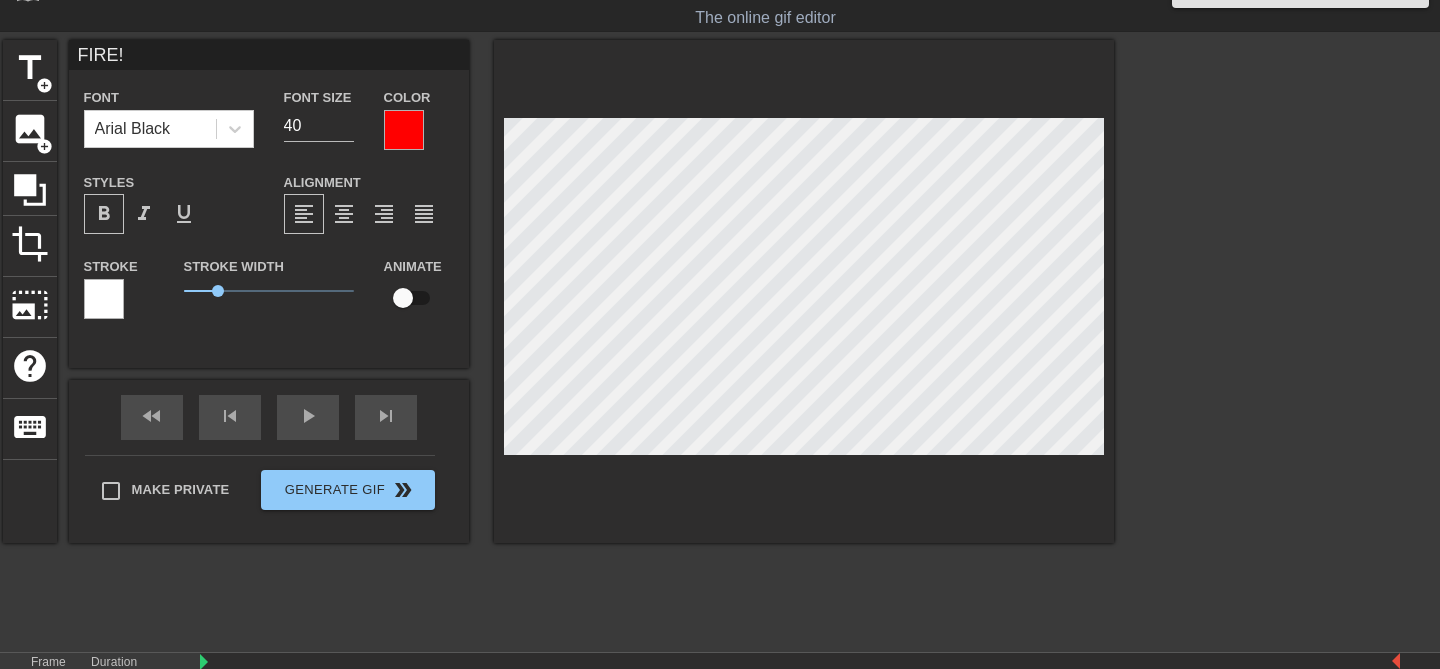 click on "format_bold" at bounding box center (104, 214) 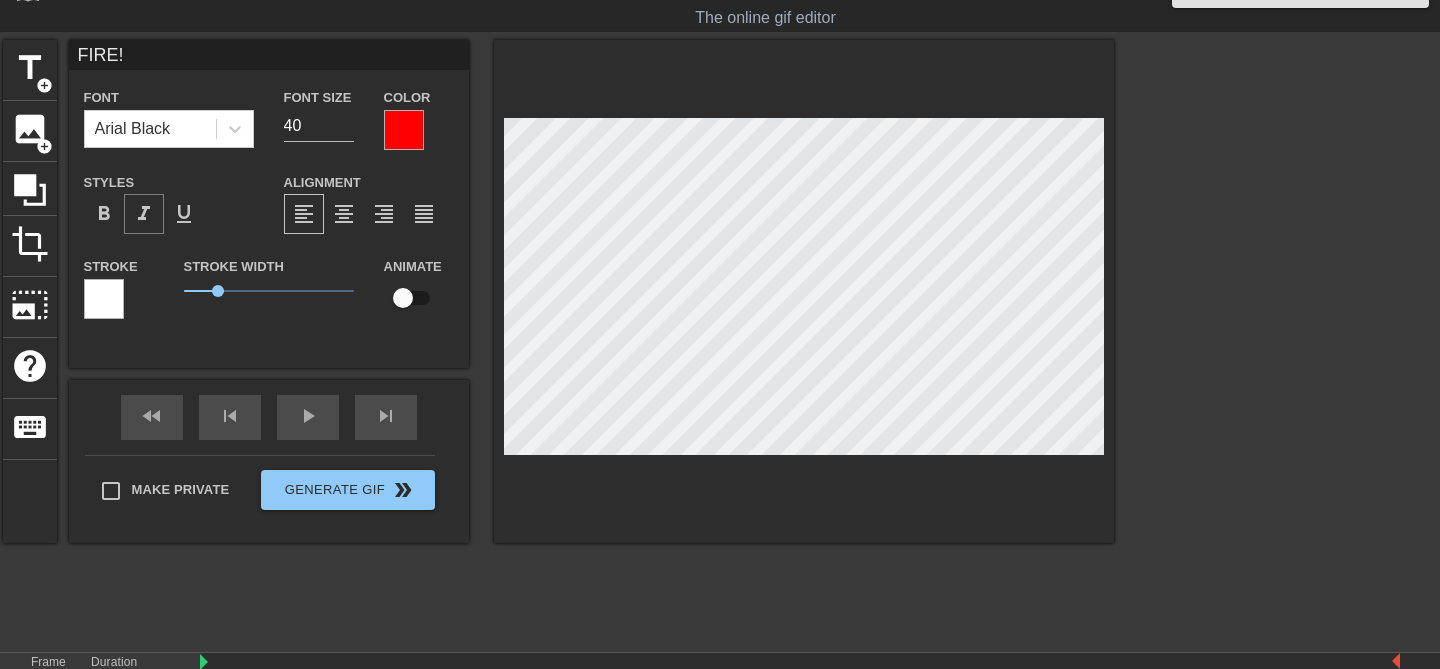 click on "format_italic" at bounding box center (144, 214) 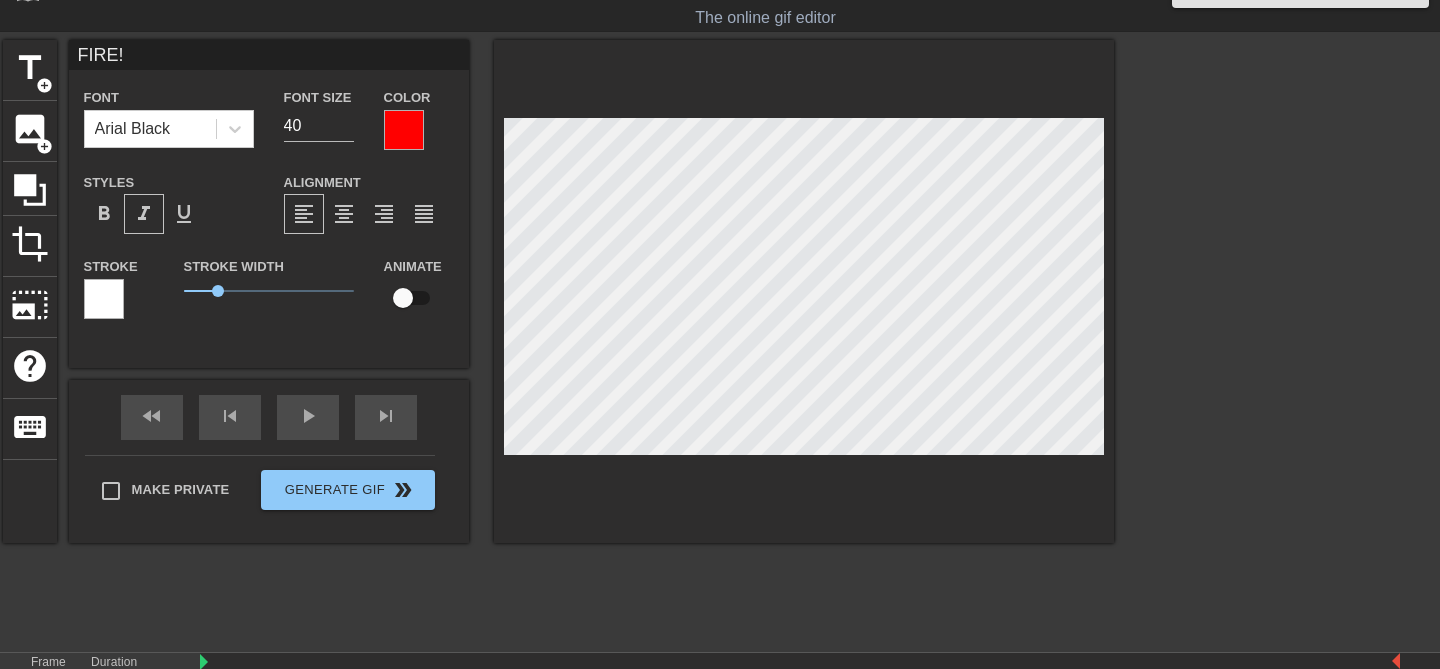 click on "format_italic" at bounding box center (144, 214) 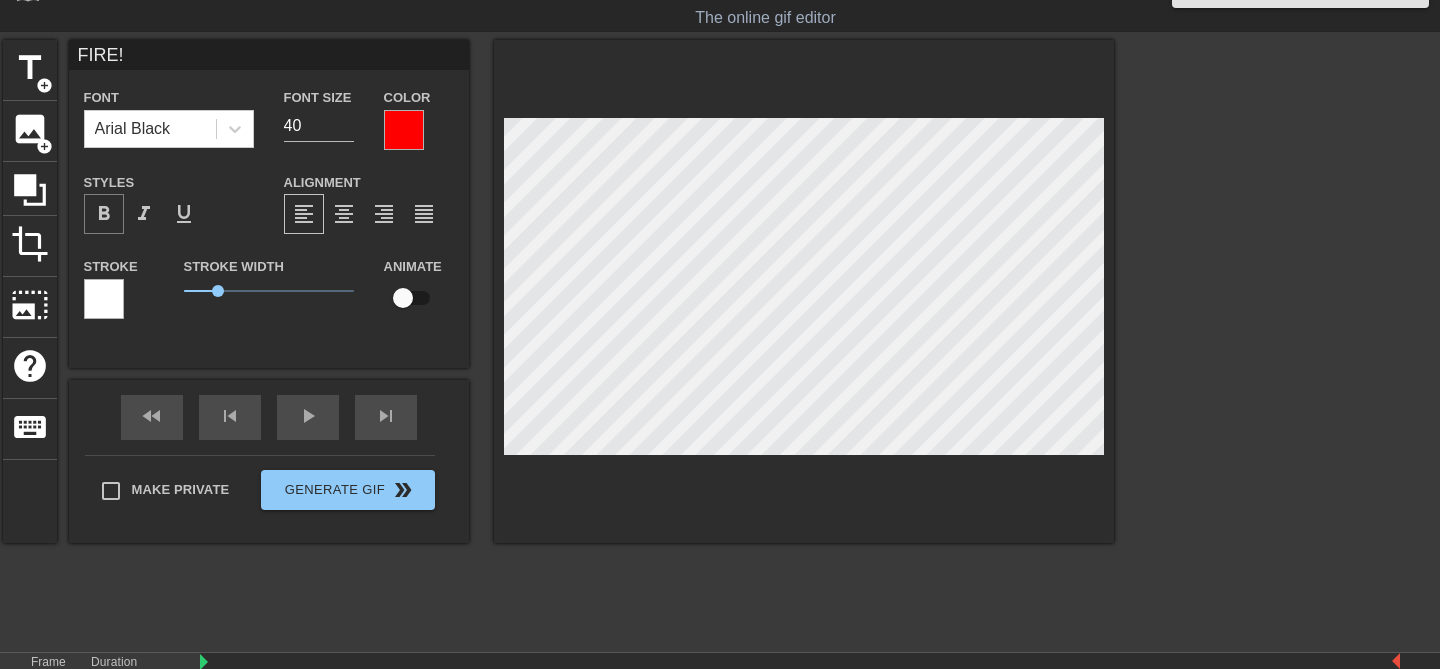 click on "format_bold" at bounding box center (104, 214) 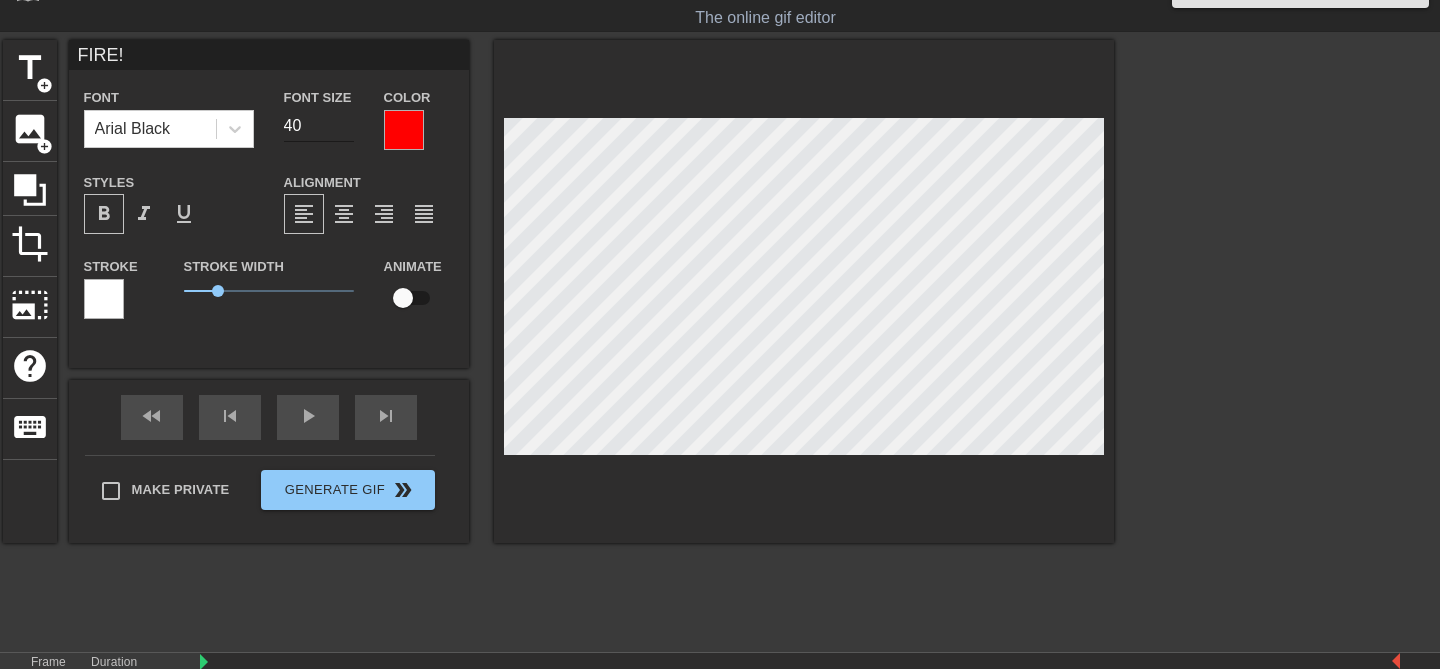 click on "40" at bounding box center [319, 126] 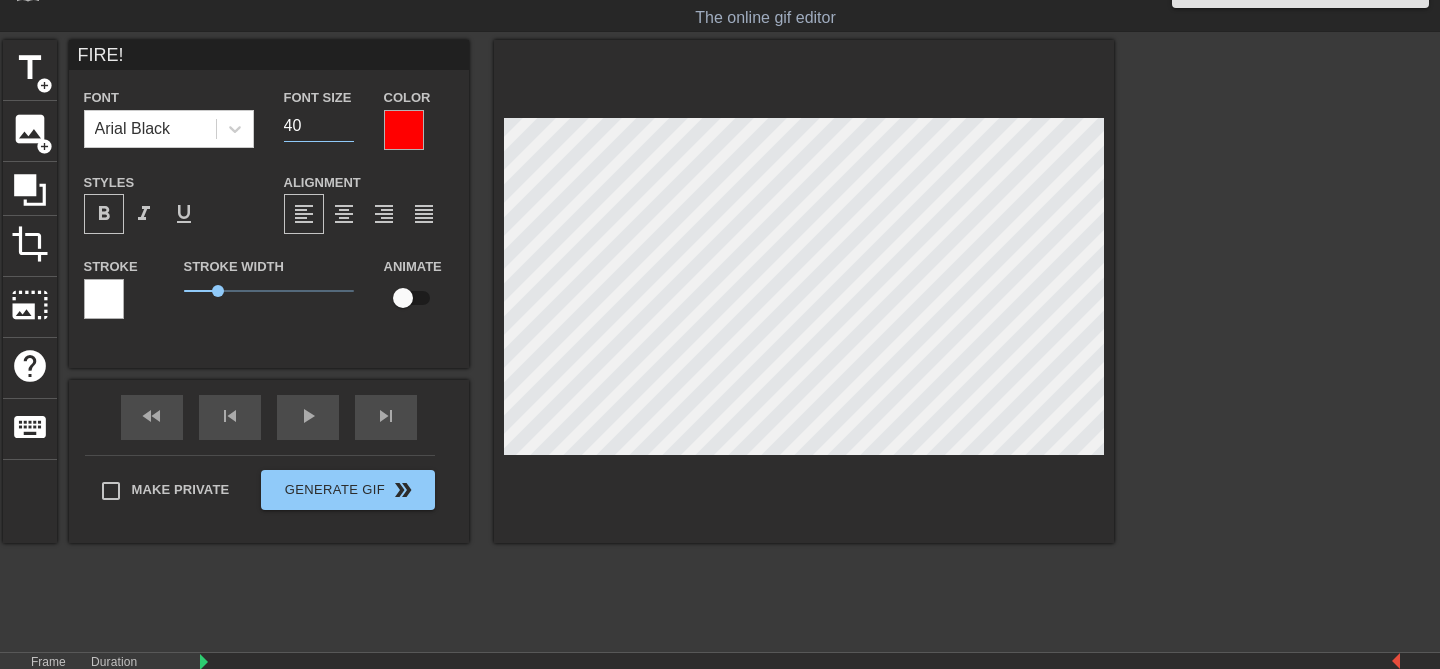 click on "40" at bounding box center (319, 126) 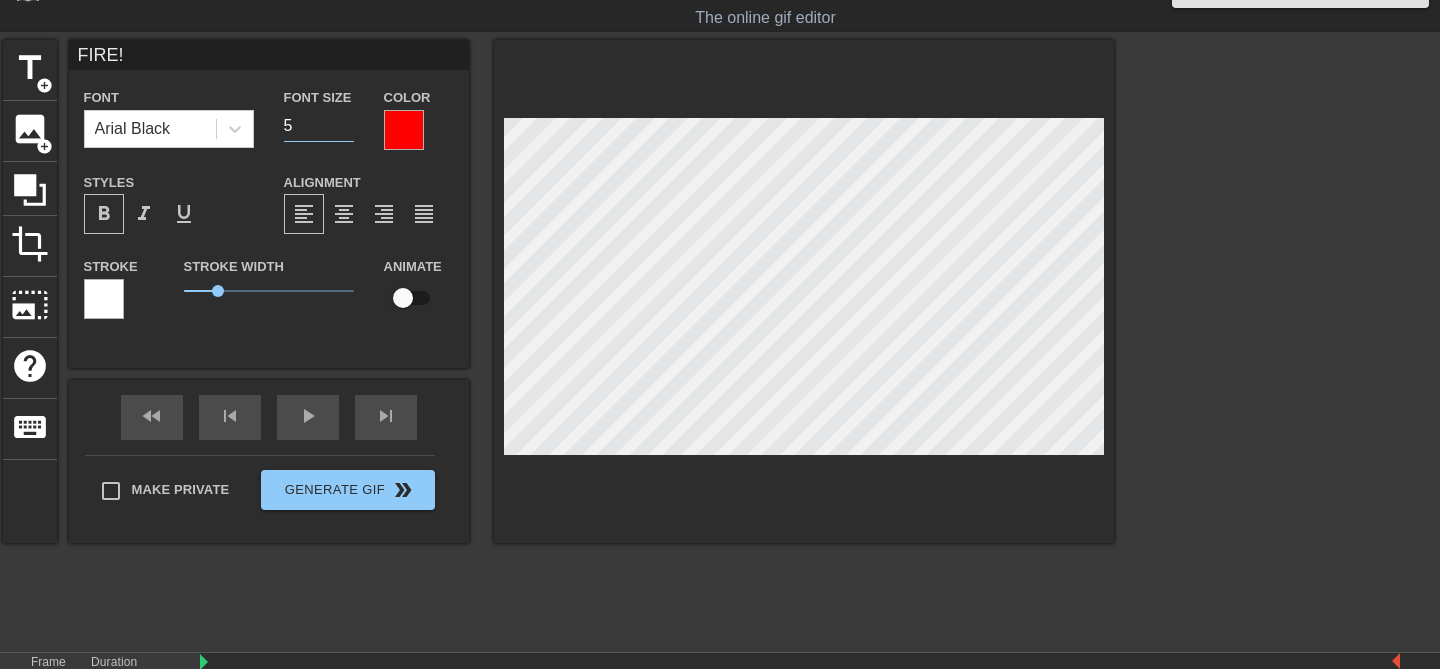 type on "50" 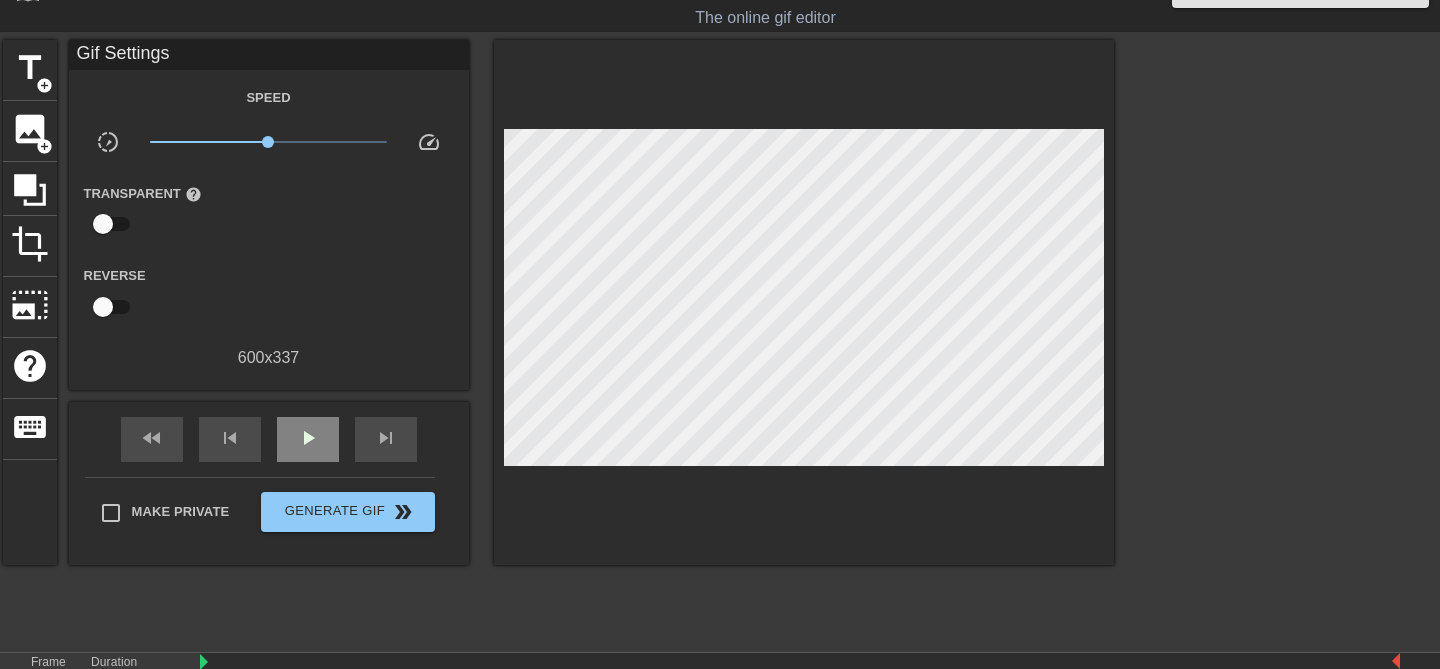 click on "fast_rewind skip_previous play_arrow skip_next" at bounding box center (269, 439) 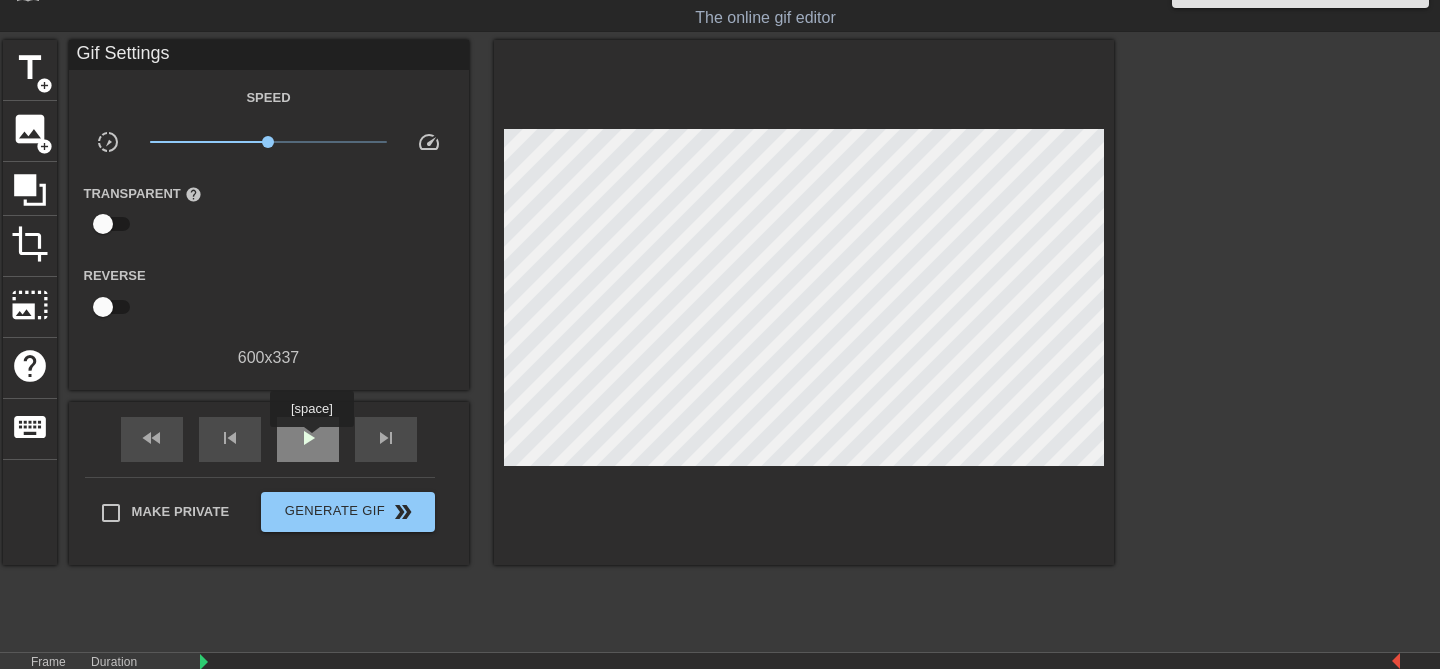 click on "play_arrow" at bounding box center (308, 438) 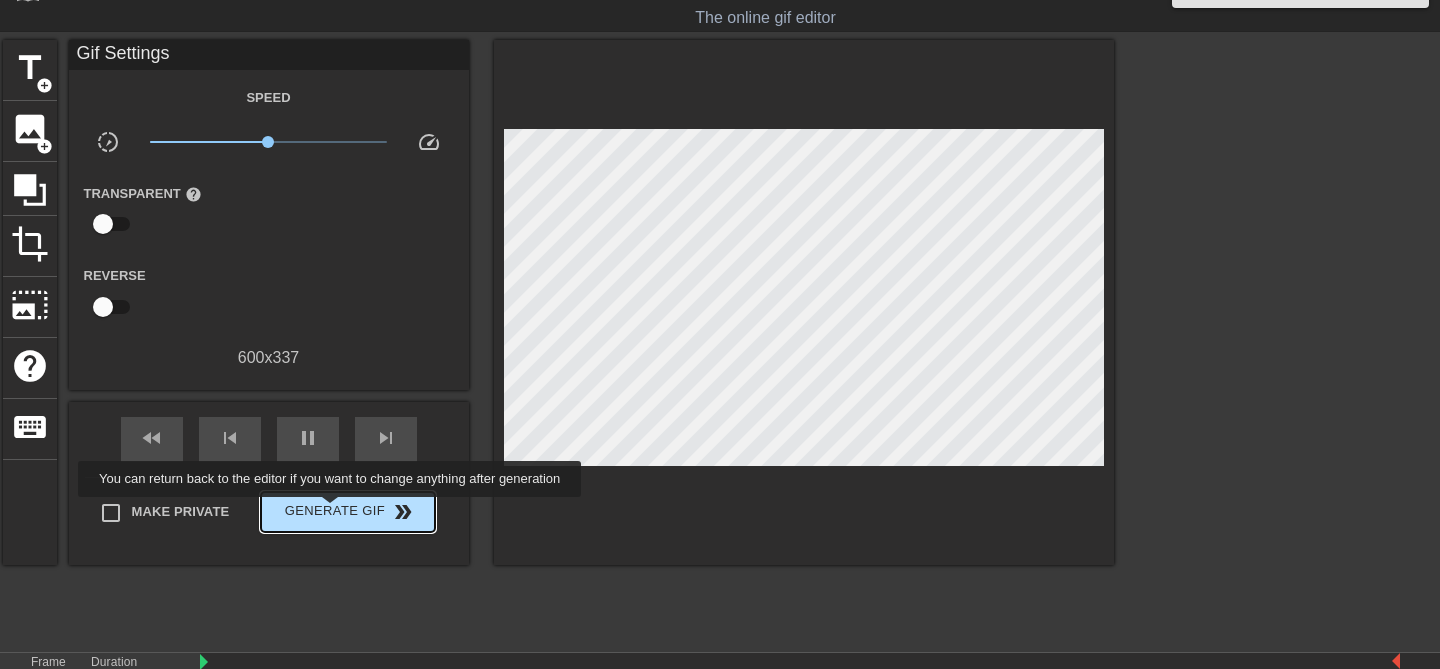 type on "40" 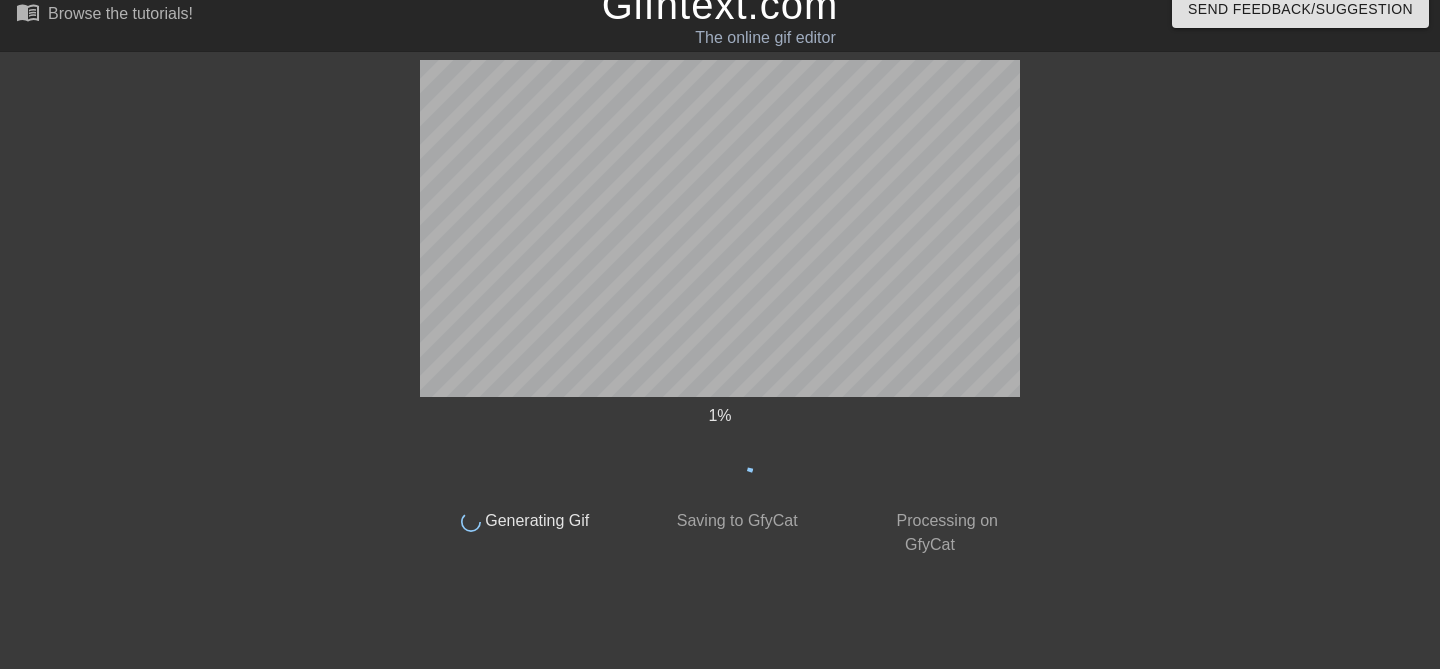 scroll, scrollTop: 19, scrollLeft: 0, axis: vertical 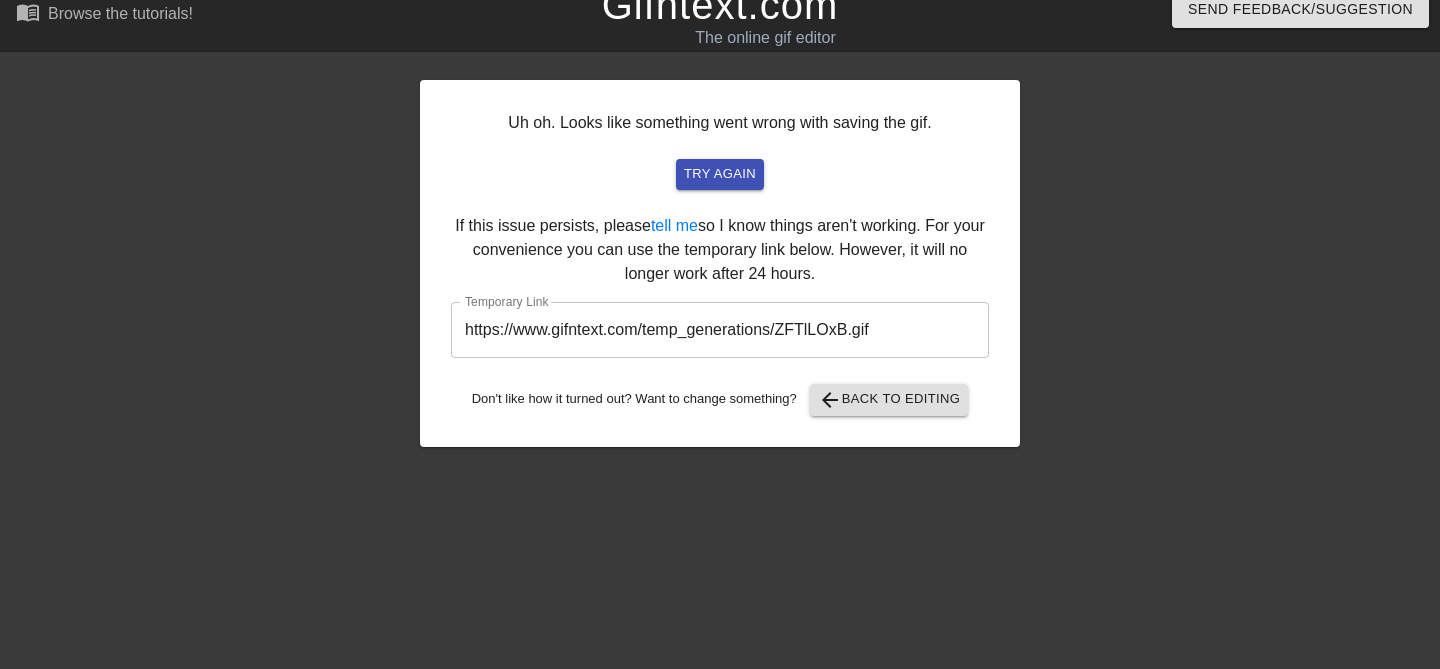 click on "https://www.gifntext.com/temp_generations/ZFTlLOxB.gif" at bounding box center (720, 330) 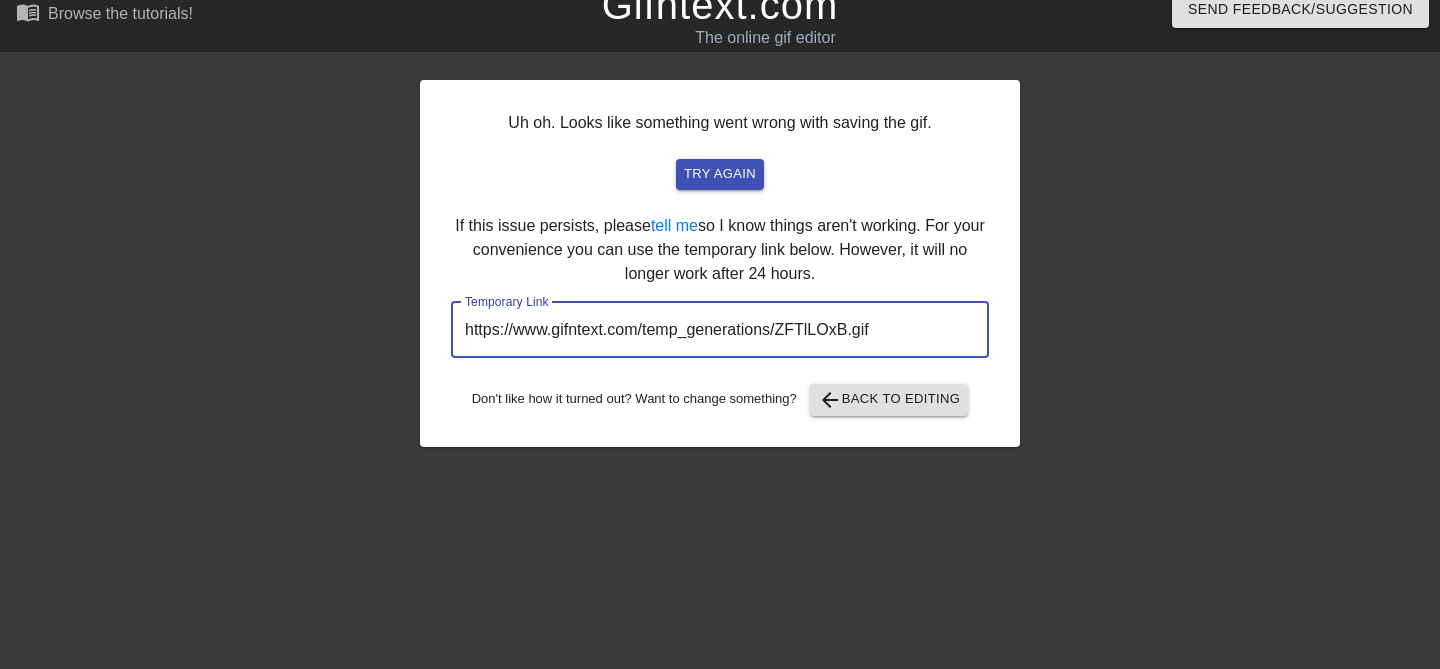 click on "https://www.gifntext.com/temp_generations/ZFTlLOxB.gif" at bounding box center (720, 330) 